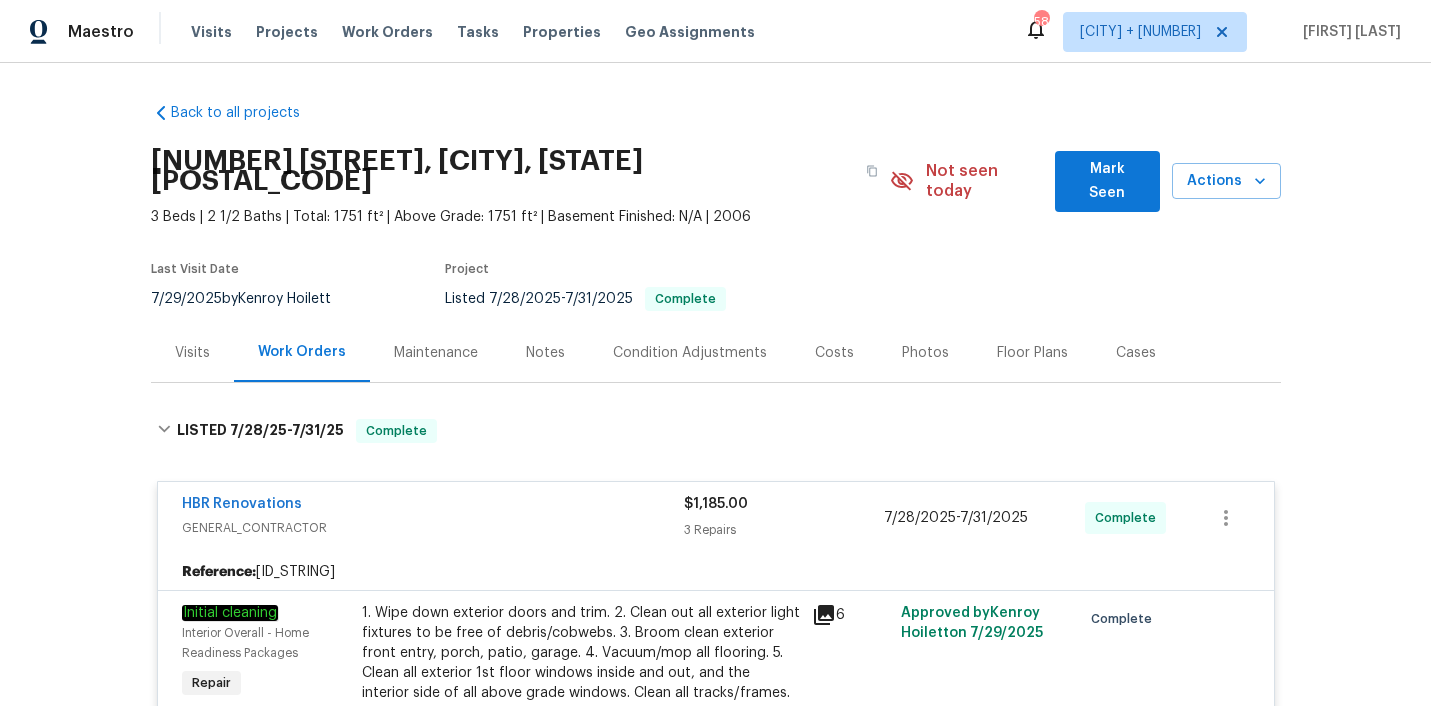scroll, scrollTop: 0, scrollLeft: 0, axis: both 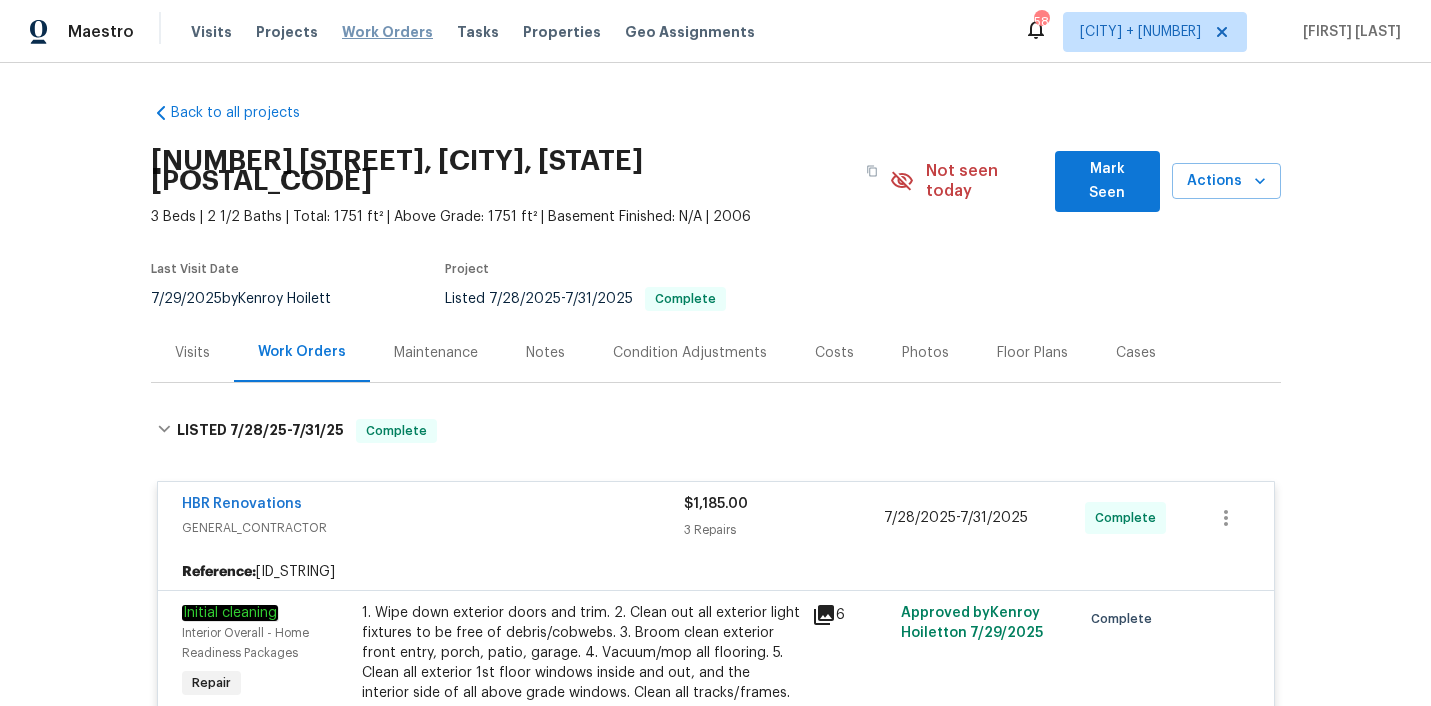 click on "Work Orders" at bounding box center (387, 32) 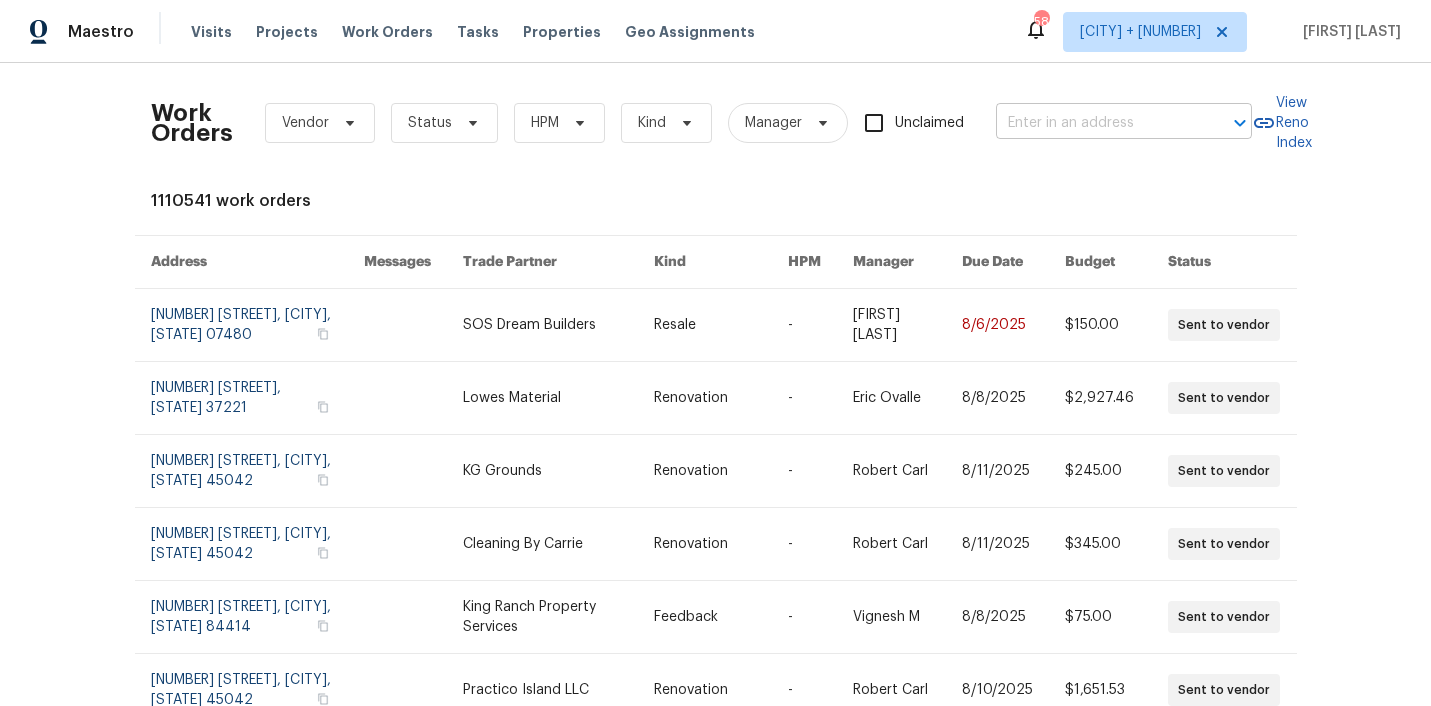 click at bounding box center (1096, 123) 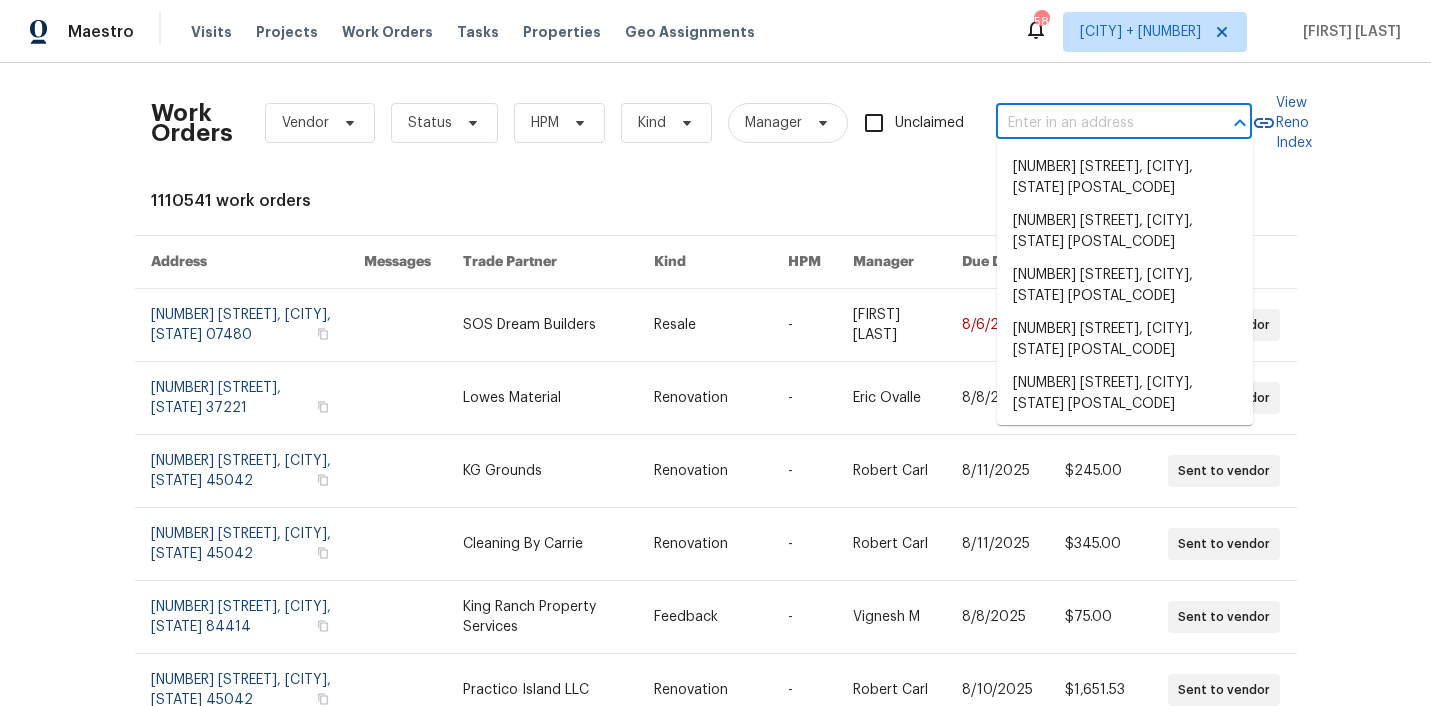 paste on "[NUMBER] [STREET], [CITY], [STATE] [POSTAL_CODE]" 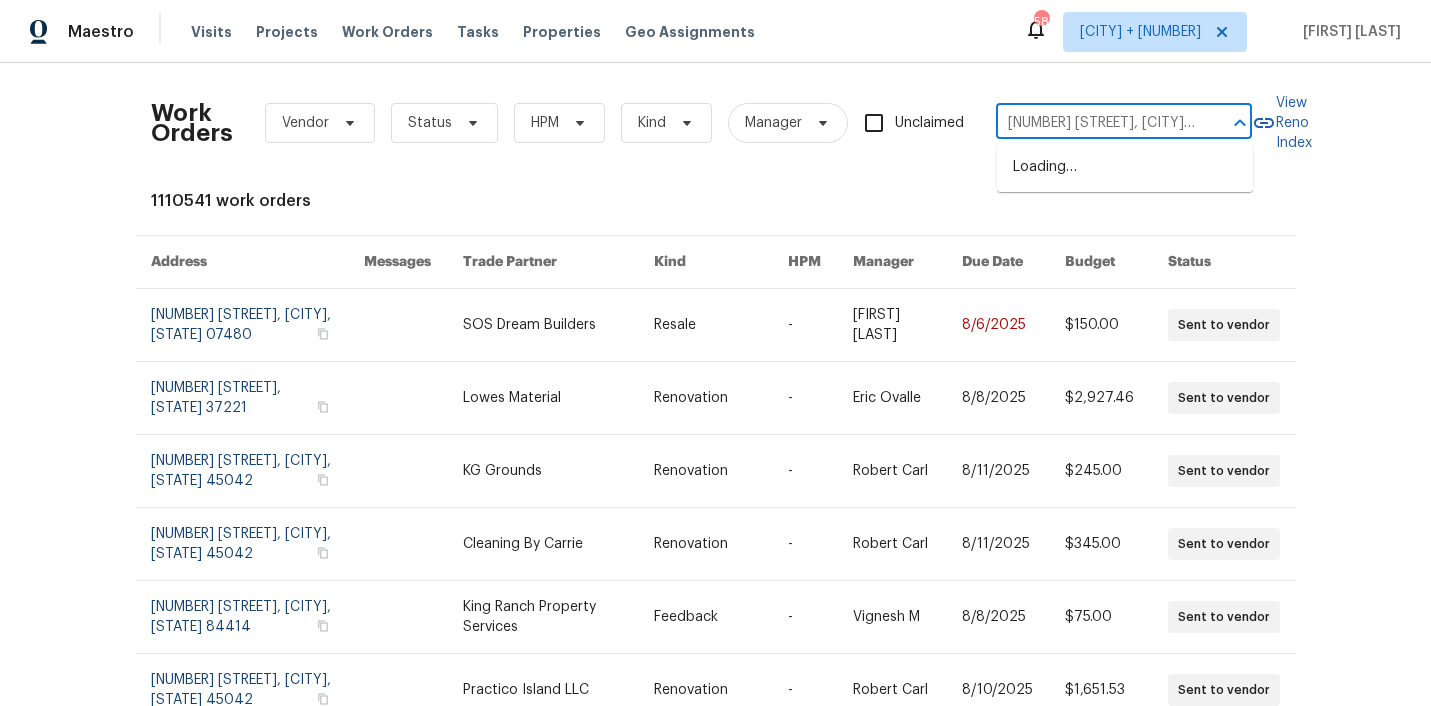 scroll, scrollTop: 0, scrollLeft: 52, axis: horizontal 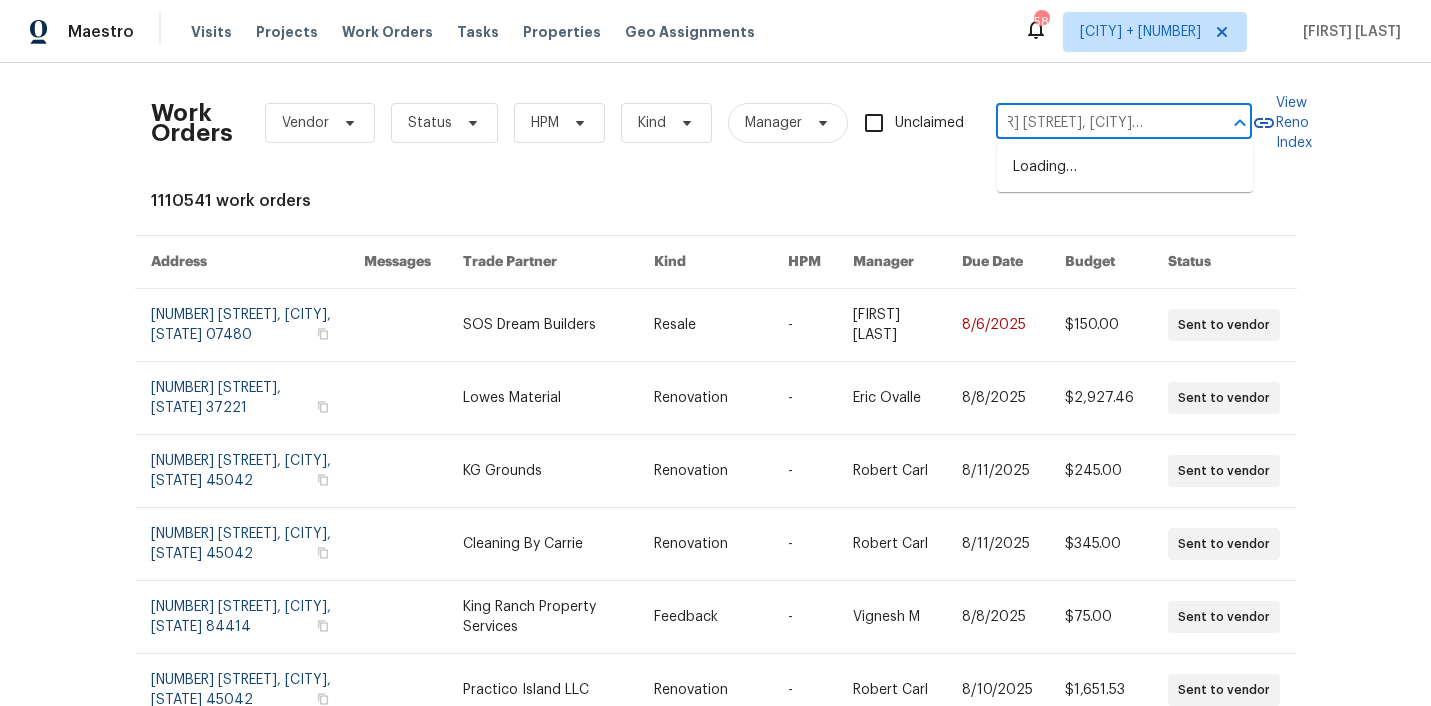 type on "[NUMBER] [STREET], [CITY], [STATE] [POSTAL_CODE]" 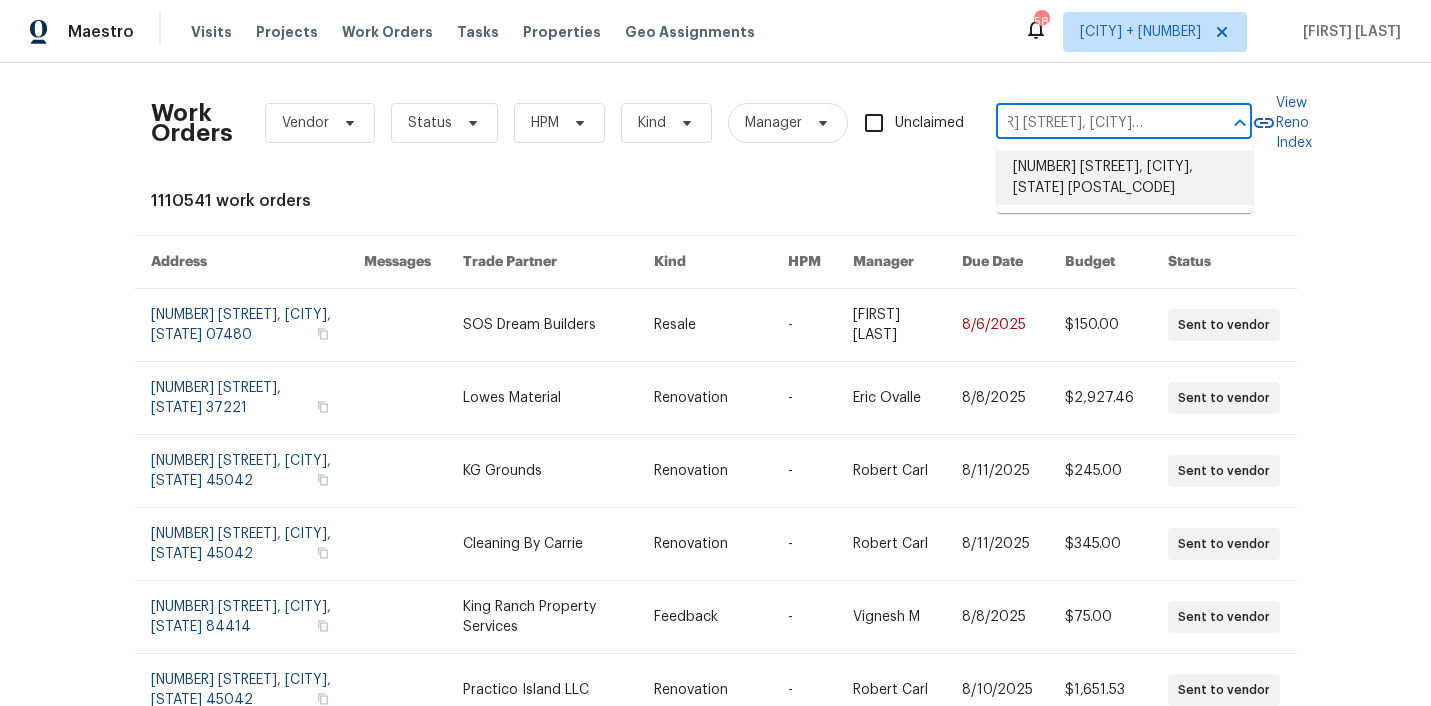 click on "[NUMBER] [STREET], [CITY], [STATE] [POSTAL_CODE]" at bounding box center [1125, 178] 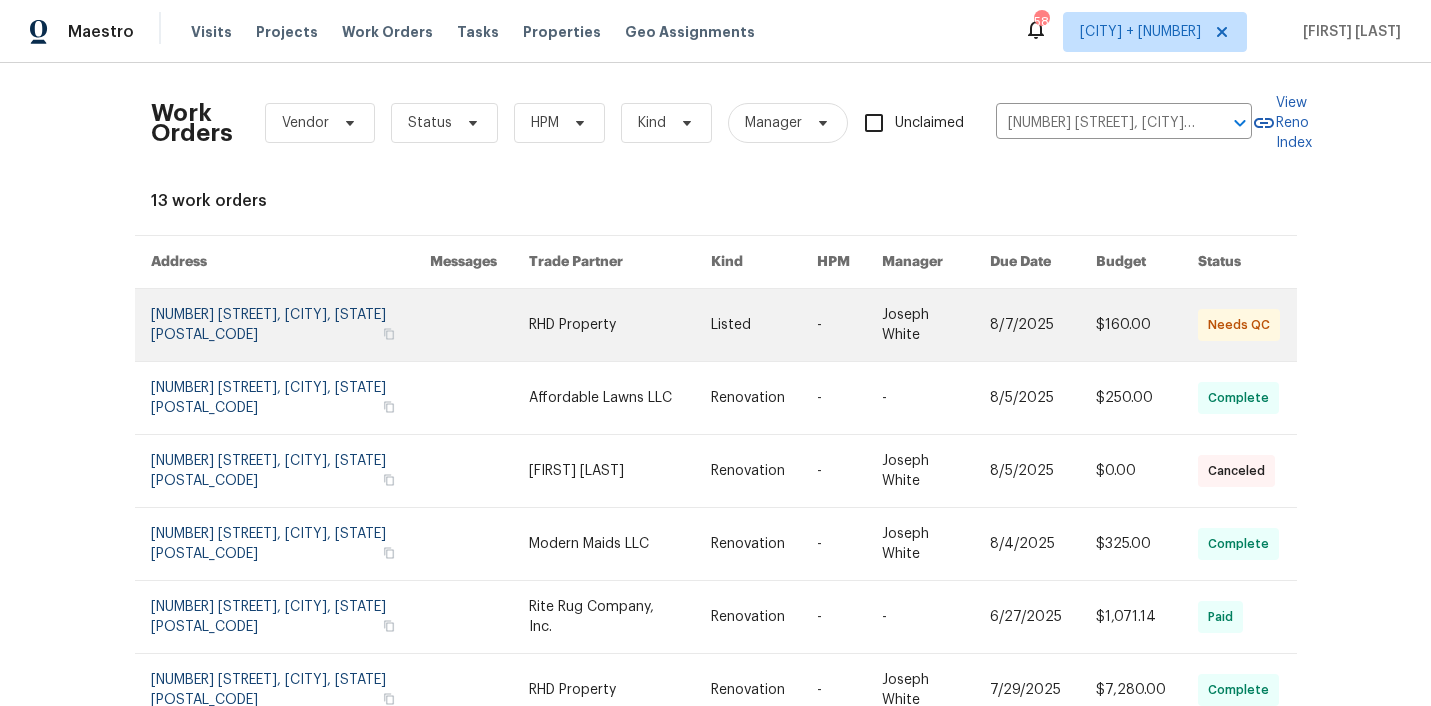 click at bounding box center [620, 325] 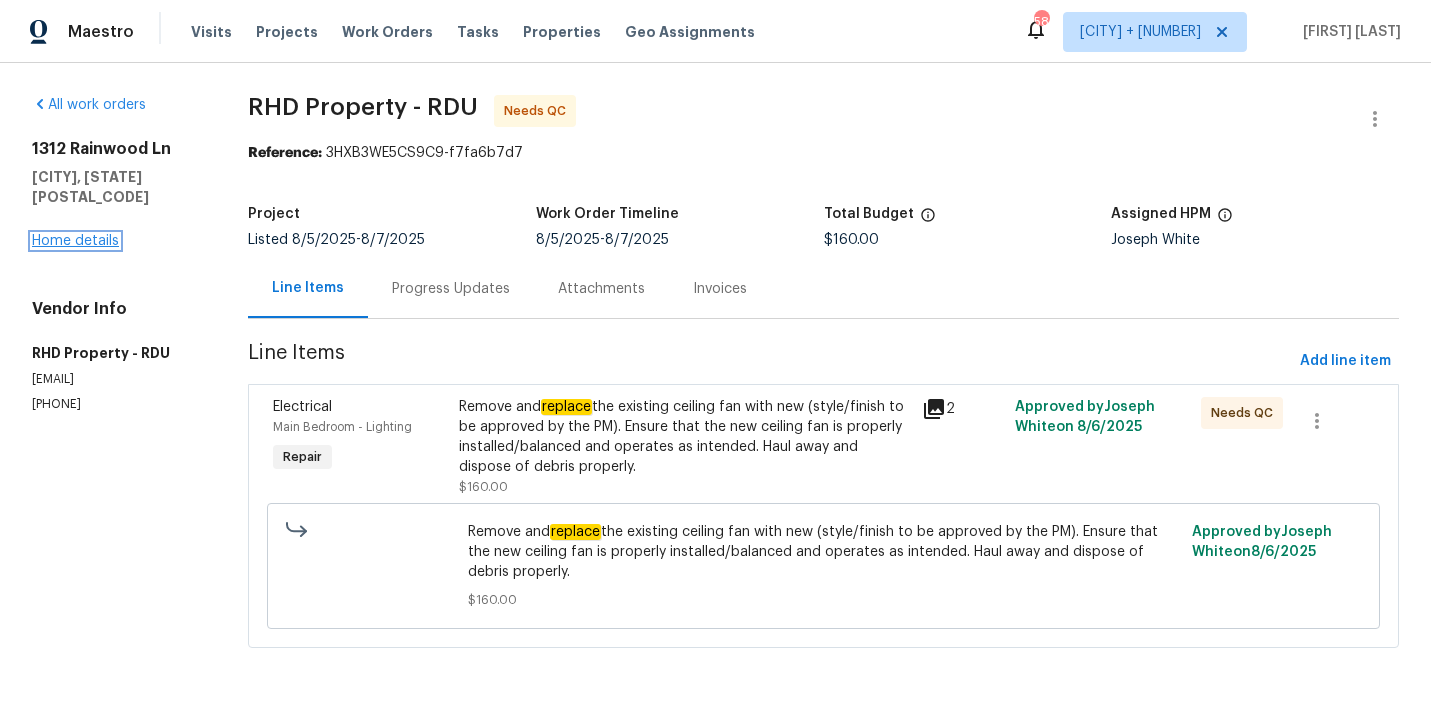 click on "Home details" at bounding box center [75, 241] 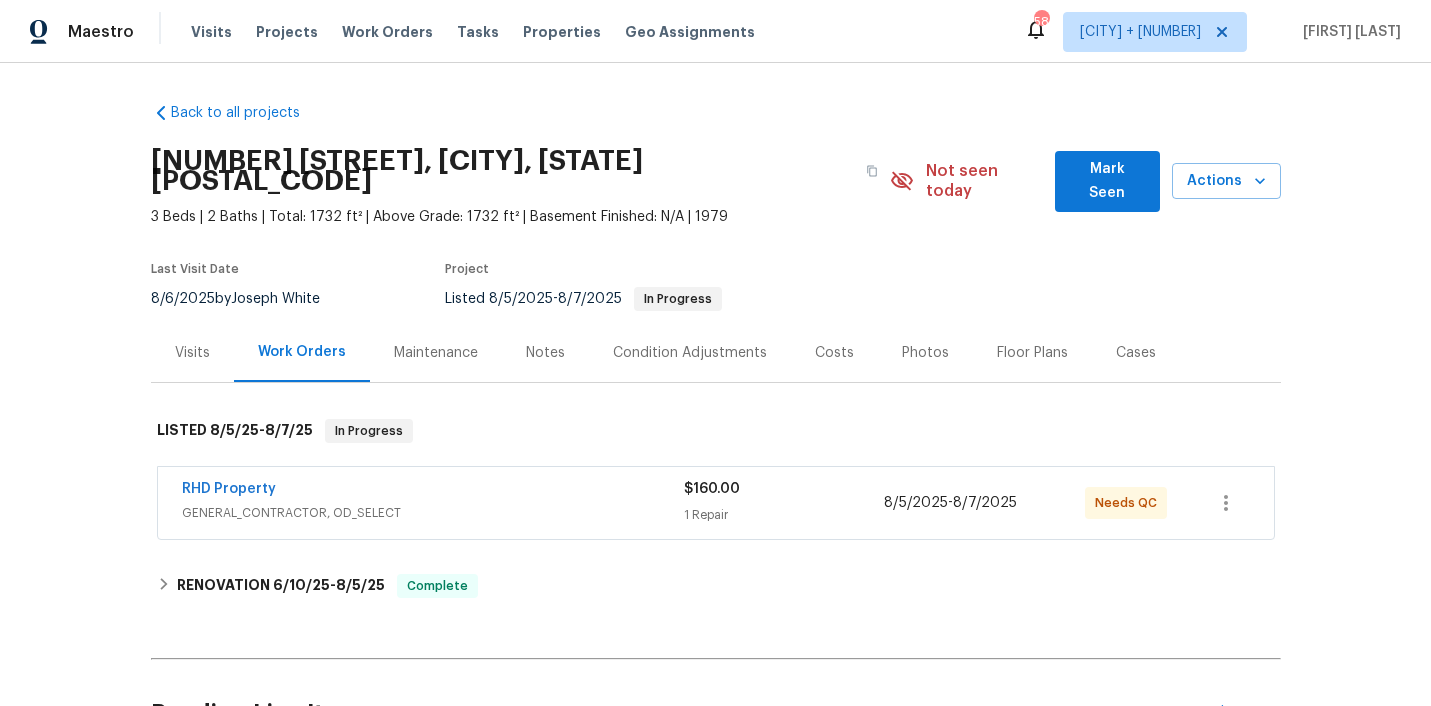 click on "GENERAL_CONTRACTOR, OD_SELECT" at bounding box center (433, 513) 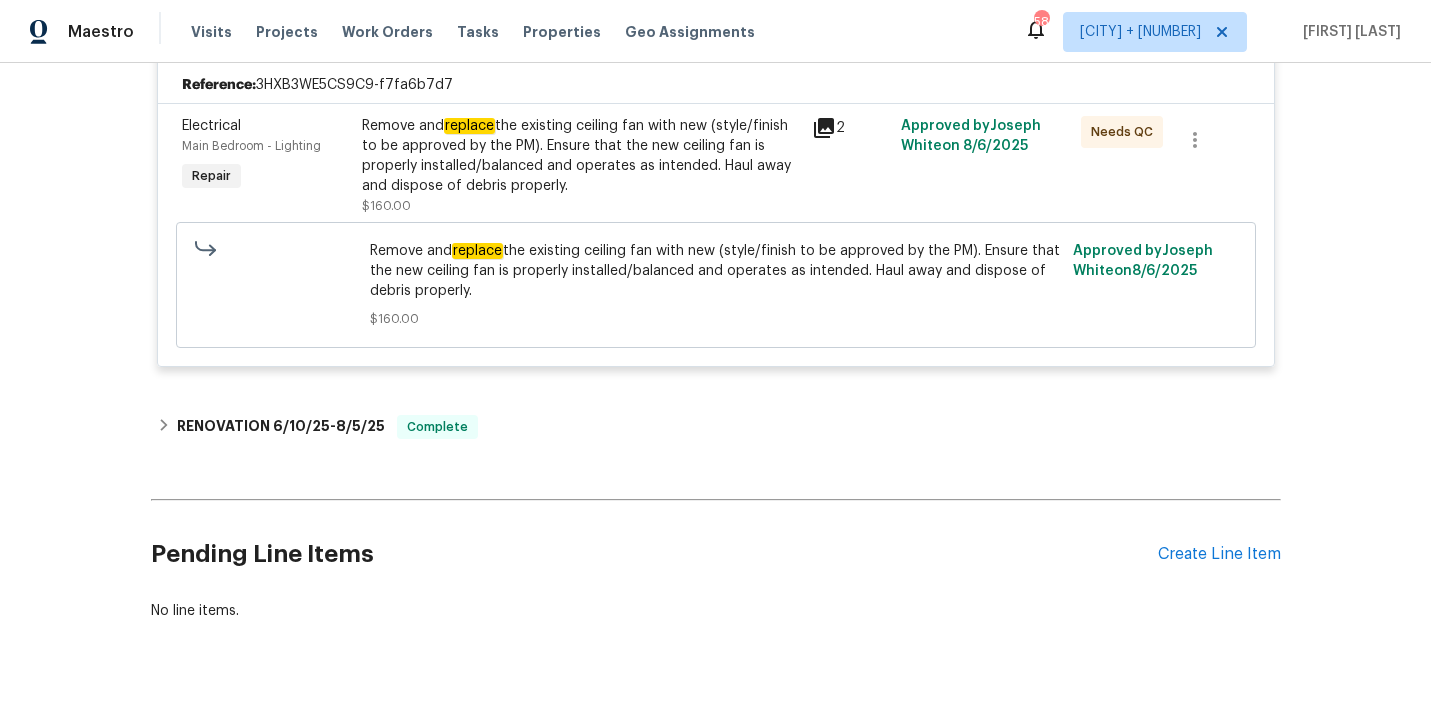 scroll, scrollTop: 488, scrollLeft: 0, axis: vertical 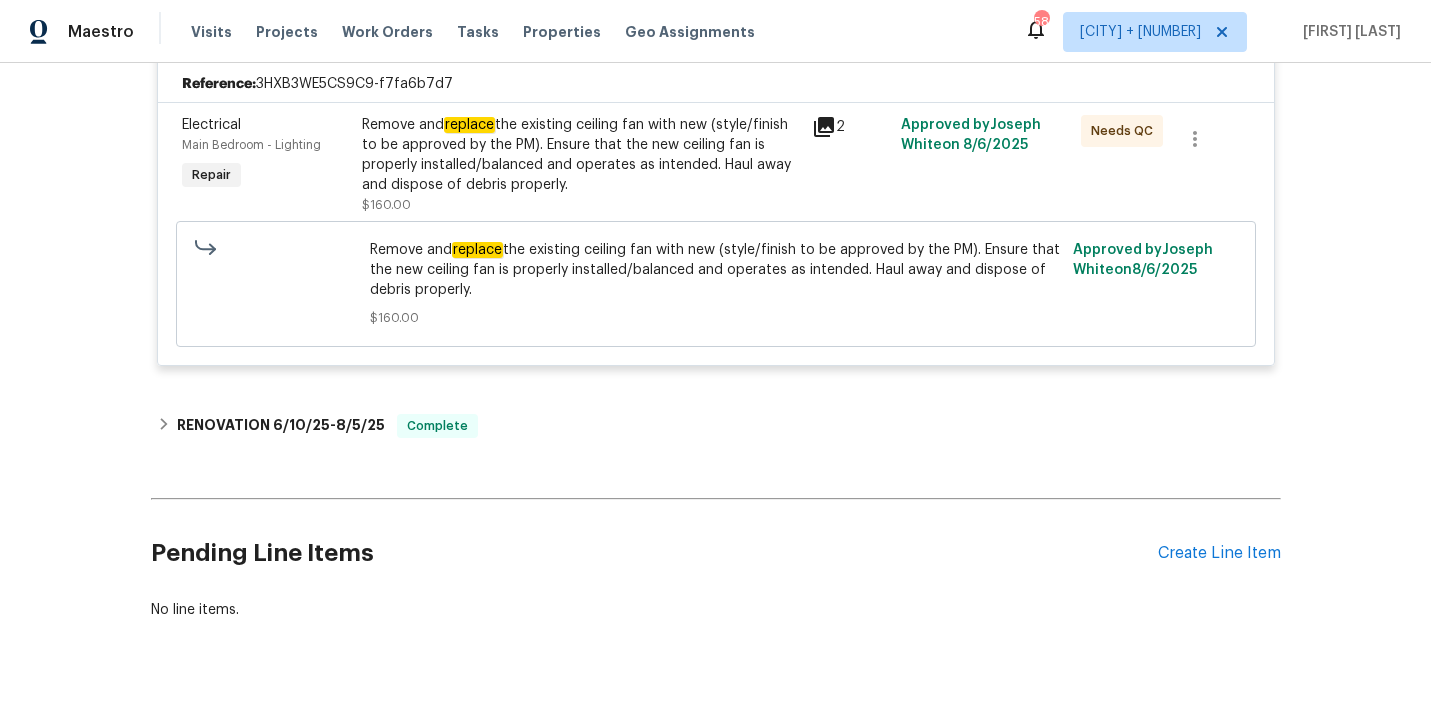 click on "Back to all projects 1312 Rainwood Ln, Raleigh, NC 27615 3 Beds | 2 Baths | Total: 1732 ft² | Above Grade: 1732 ft² | Basement Finished: N/A | 1979 Not seen today Mark Seen Actions Last Visit Date 8/6/2025  by  Joseph White   Project Listed   8/5/2025  -  8/7/2025 In Progress Visits Work Orders Maintenance Notes Condition Adjustments Costs Photos Floor Plans Cases LISTED   8/5/25  -  8/7/25 In Progress RHD Property GENERAL_CONTRACTOR, OD_SELECT $160.00 1 Repair 8/5/2025  -  8/7/2025 Needs QC Reference:  3HXB3WE5CS9C9-f7fa6b7d7 Electrical Main Bedroom - Lighting Repair Remove and  replace  the existing ceiling fan with new (style/finish to be approved by the PM). Ensure that the new ceiling fan is properly installed/balanced and  operates as intended. Haul away and dispose of debris properly. $160.00   2 Approved by  Joseph White  on   8/6/2025 Needs QC Remove and  replace $160.00 Approved by  Joseph White  on  8/6/2025 RENOVATION   6/10/25  -  8/5/25 Complete Modern Maids LLC CLEANING, CLEANING_MAINTENANCE" at bounding box center [716, 117] 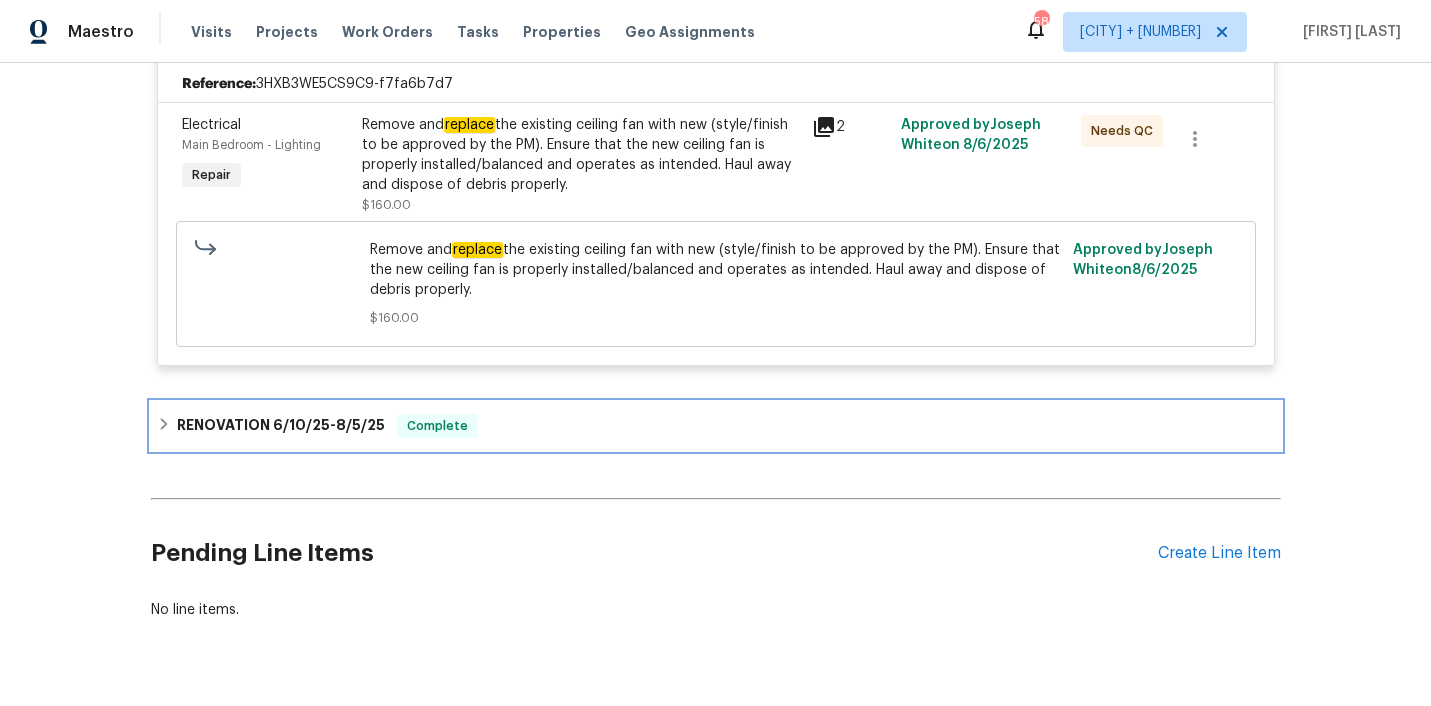 click on "RENOVATION   6/10/25  -  8/5/25 Complete" at bounding box center (716, 426) 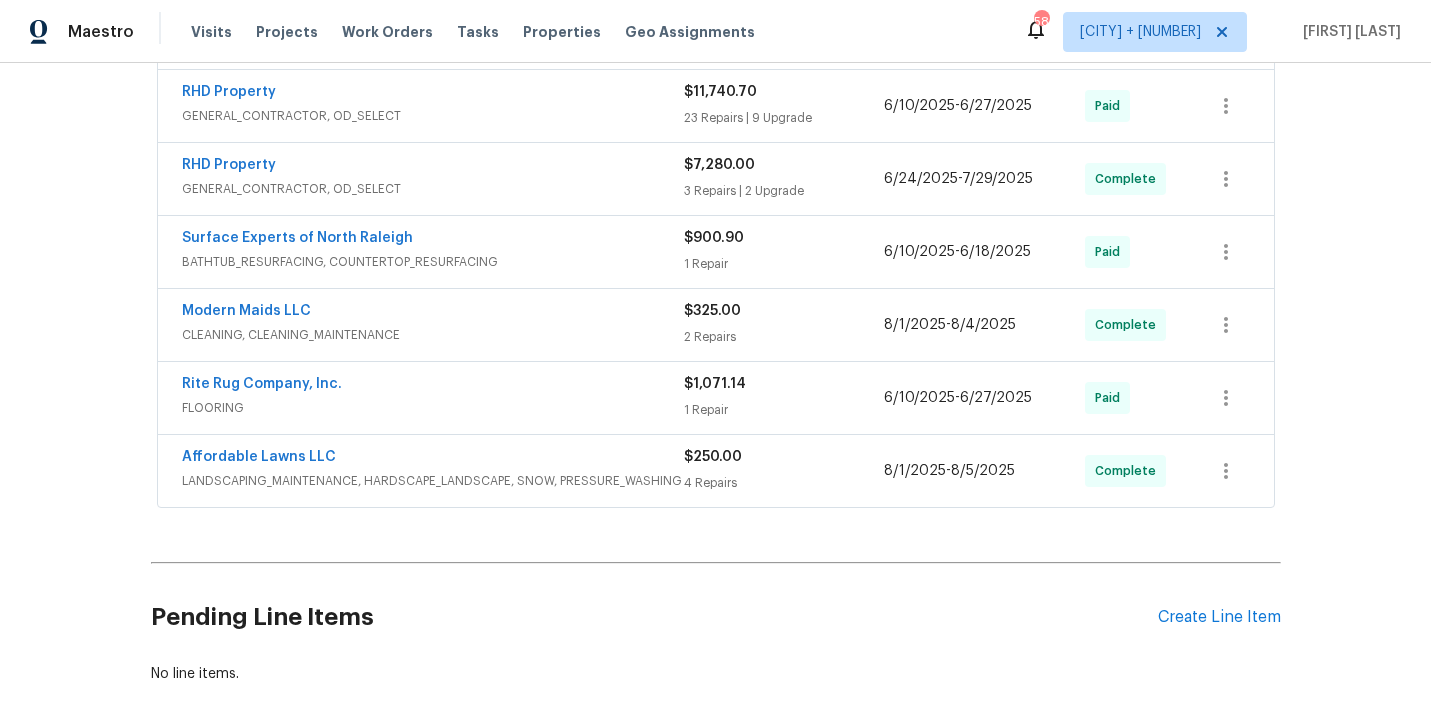 scroll, scrollTop: 1109, scrollLeft: 0, axis: vertical 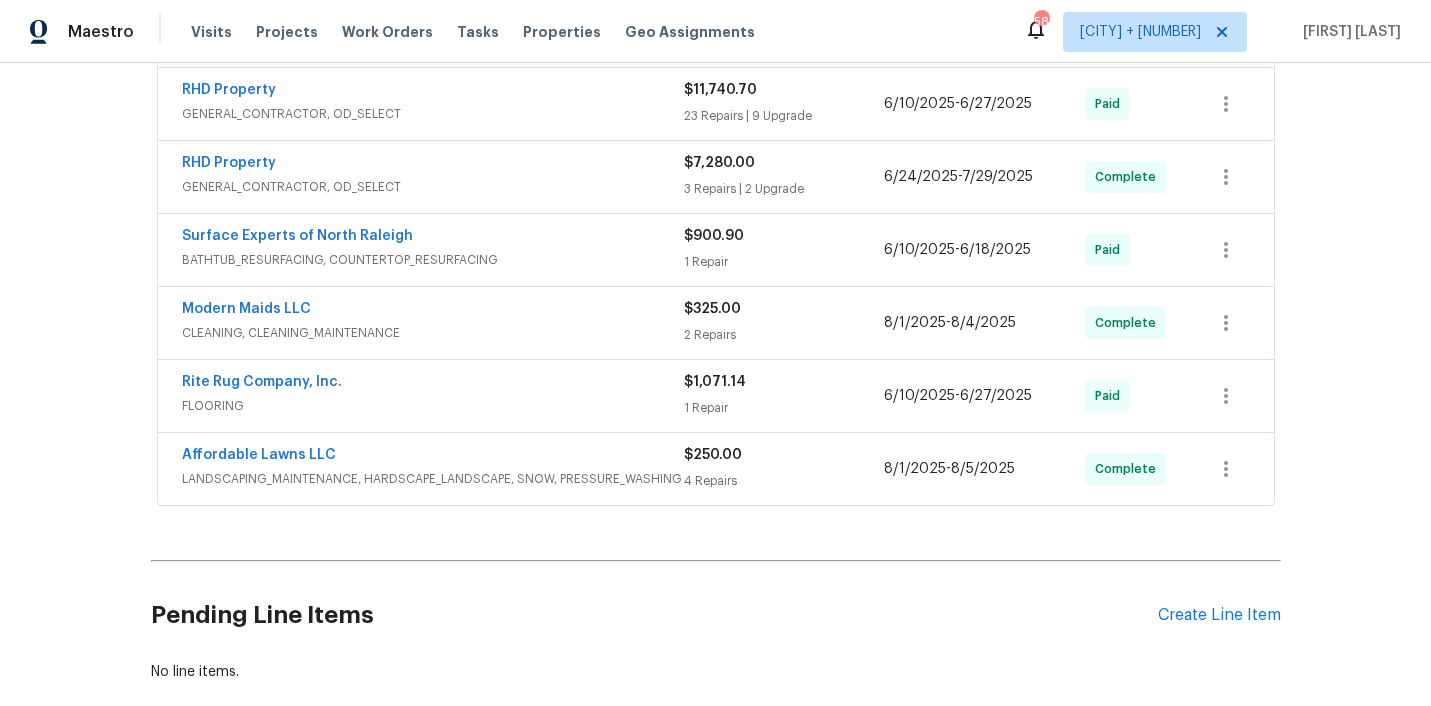 click on "Affordable Lawns LLC" at bounding box center [433, 457] 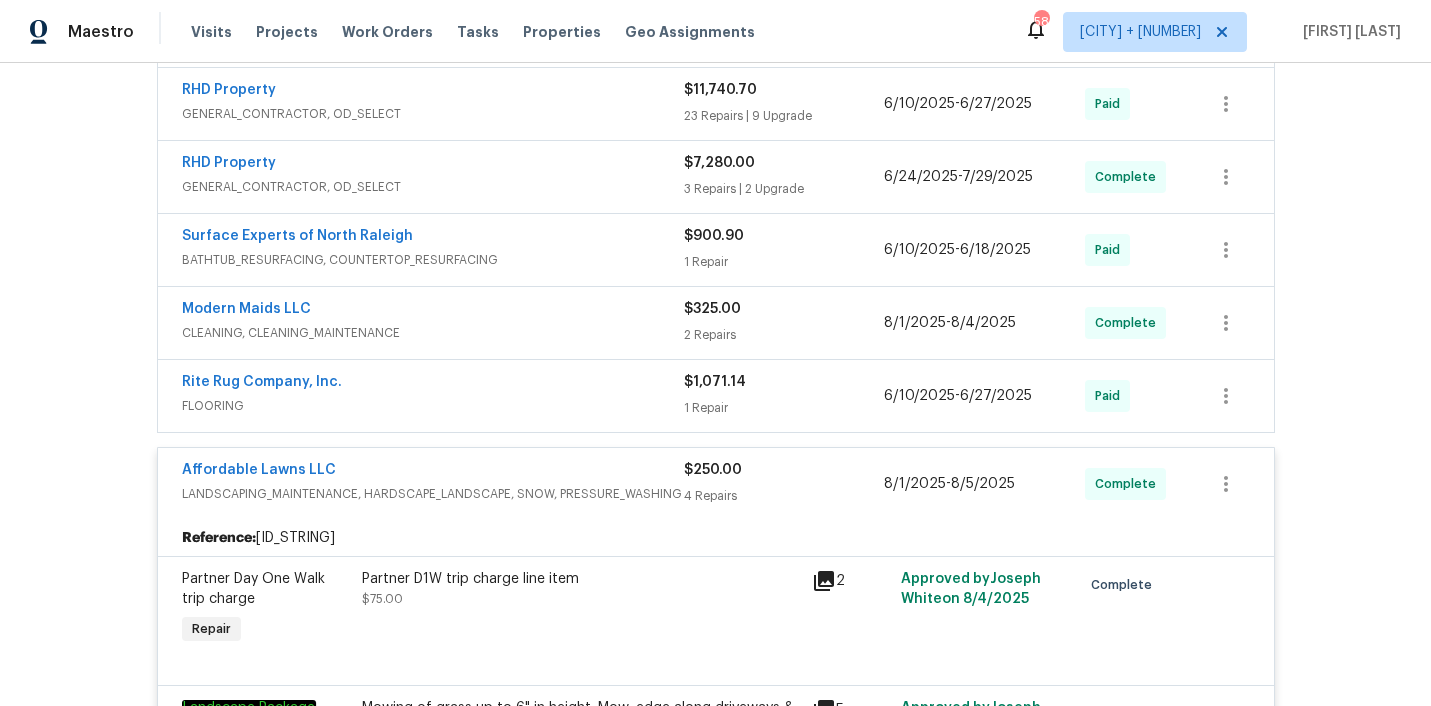 click on "FLOORING" at bounding box center (433, 406) 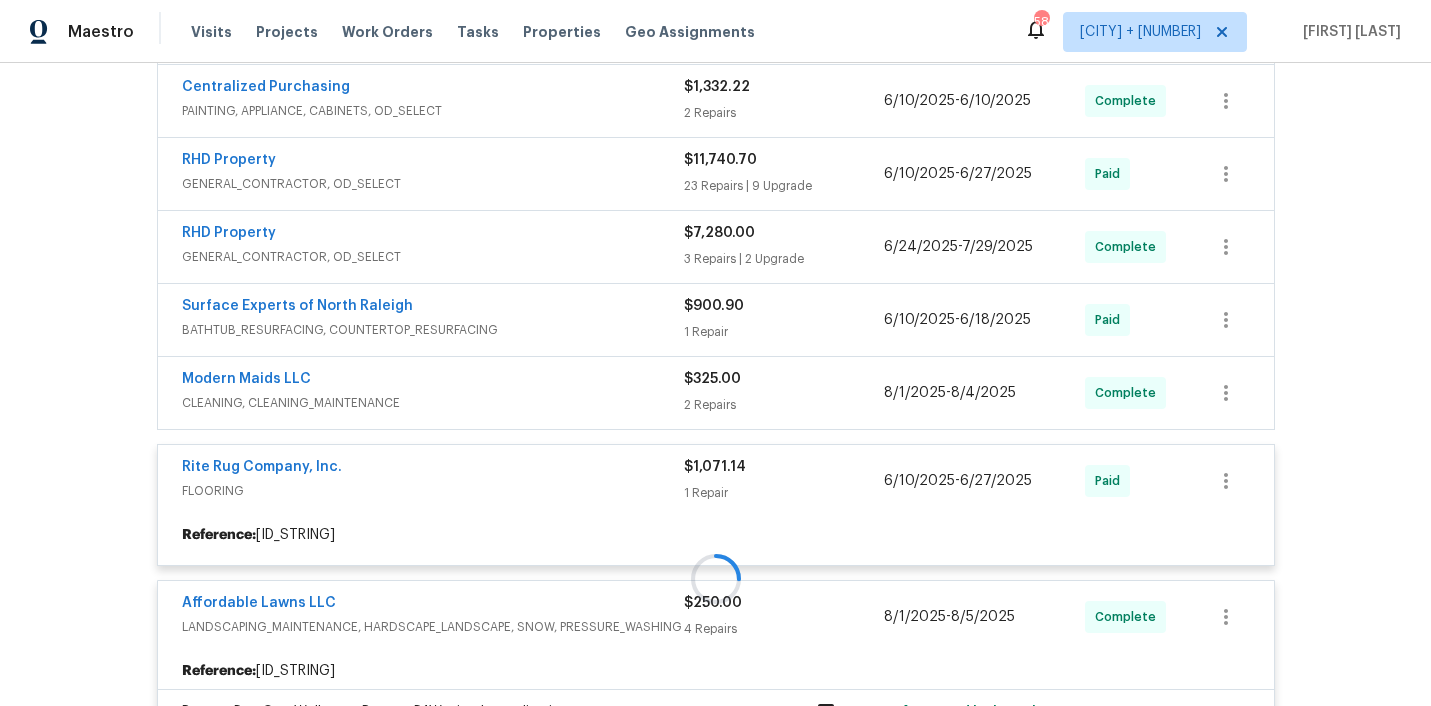 scroll, scrollTop: 1040, scrollLeft: 0, axis: vertical 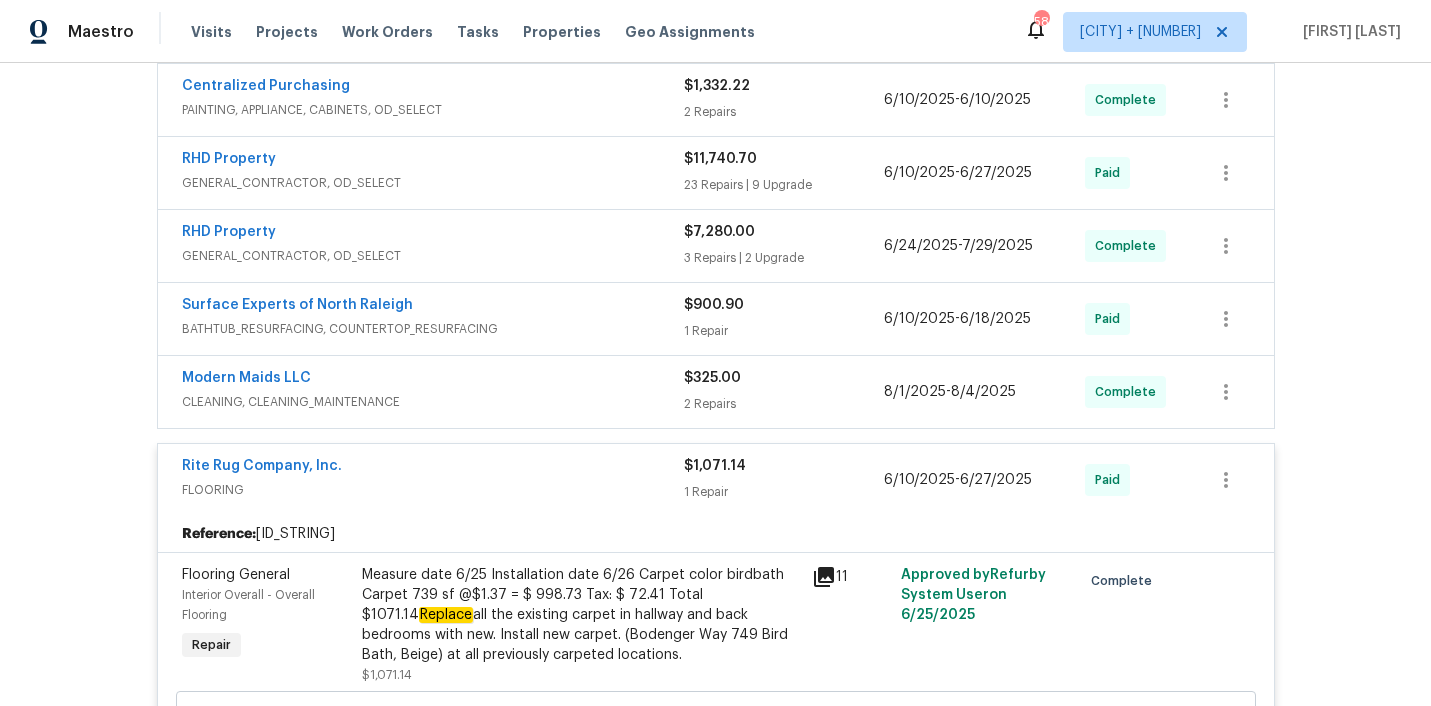 click on "CLEANING, CLEANING_MAINTENANCE" at bounding box center (433, 402) 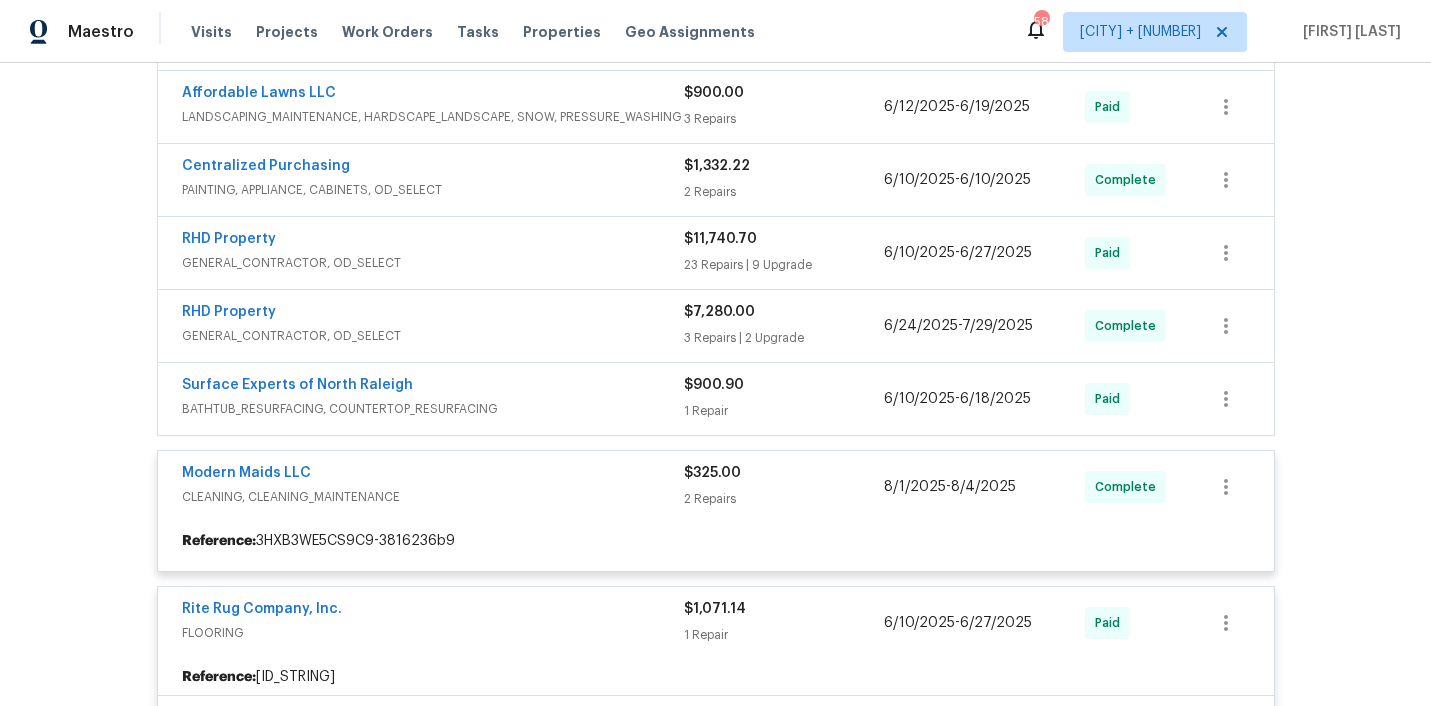 scroll, scrollTop: 961, scrollLeft: 0, axis: vertical 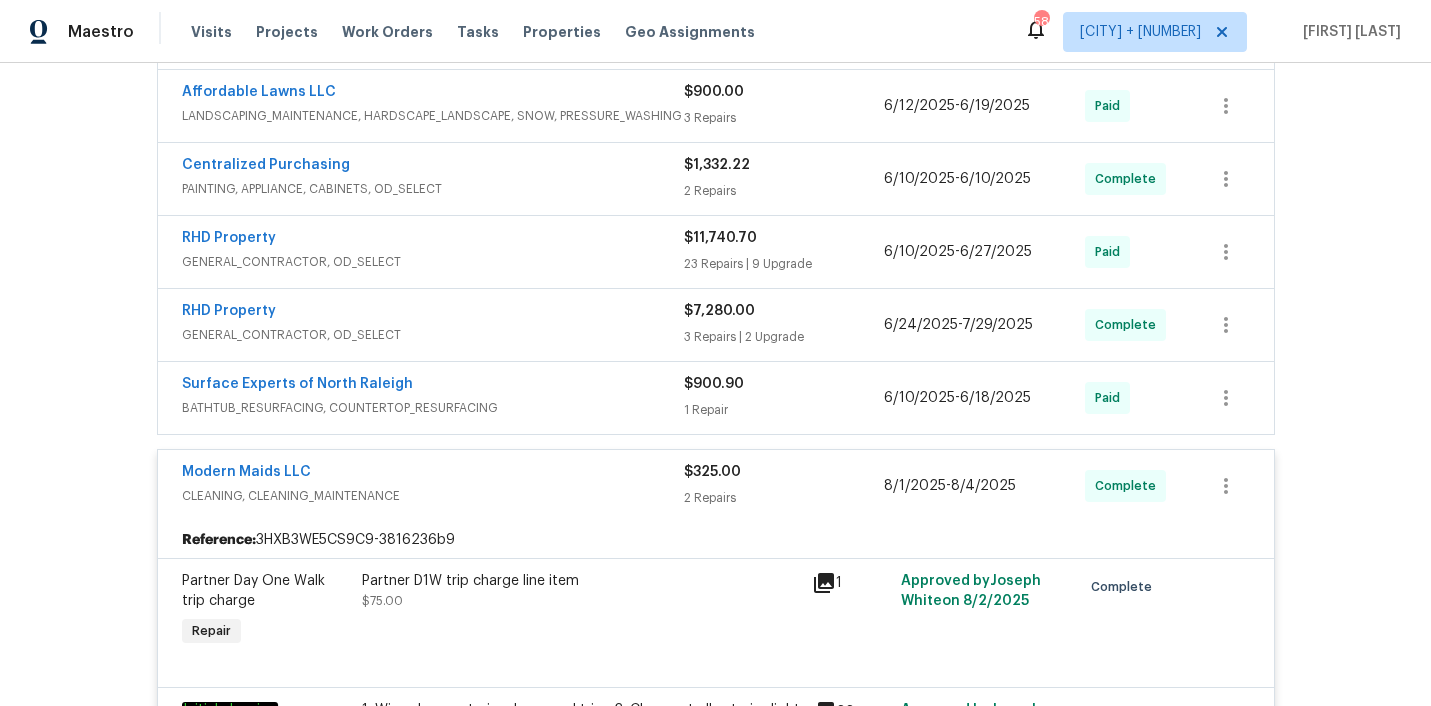 click on "Surface Experts of North Raleigh" at bounding box center [433, 386] 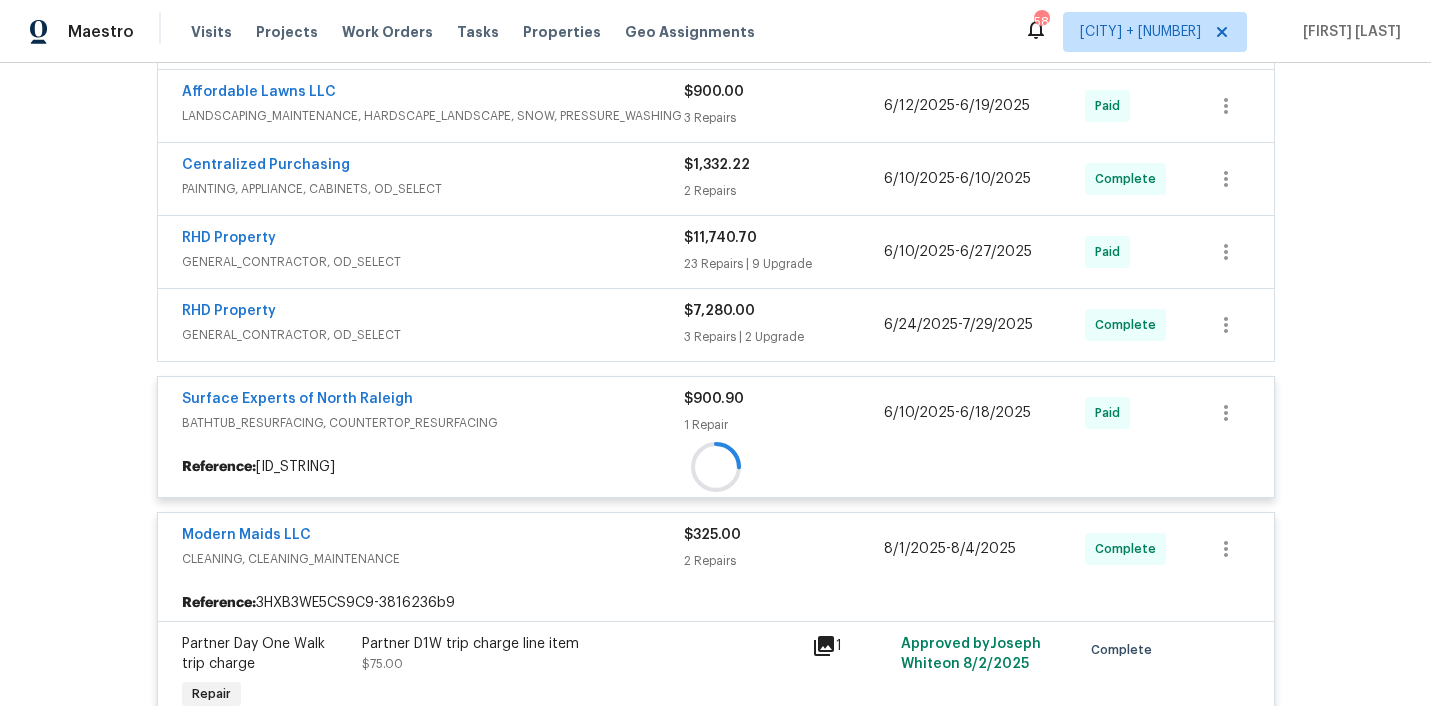 scroll, scrollTop: 922, scrollLeft: 0, axis: vertical 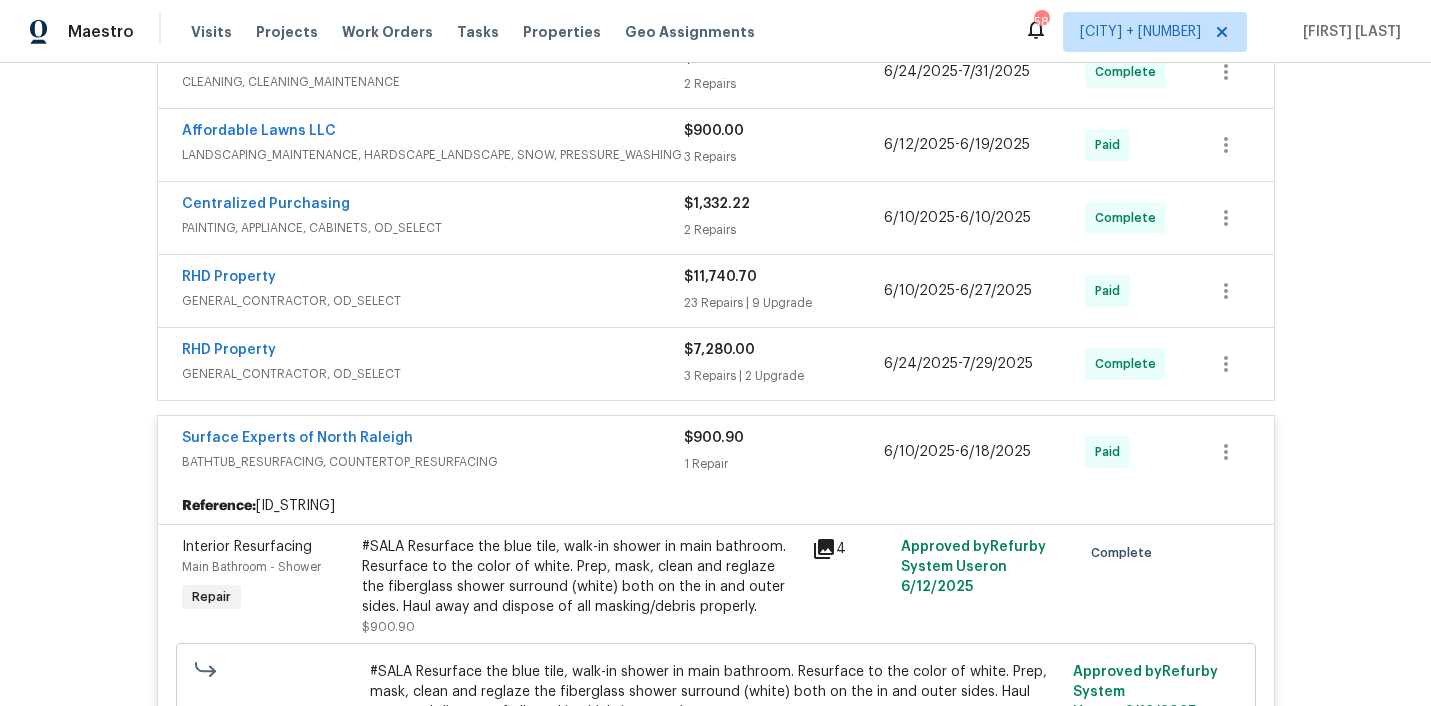 click on "GENERAL_CONTRACTOR, OD_SELECT" at bounding box center (433, 374) 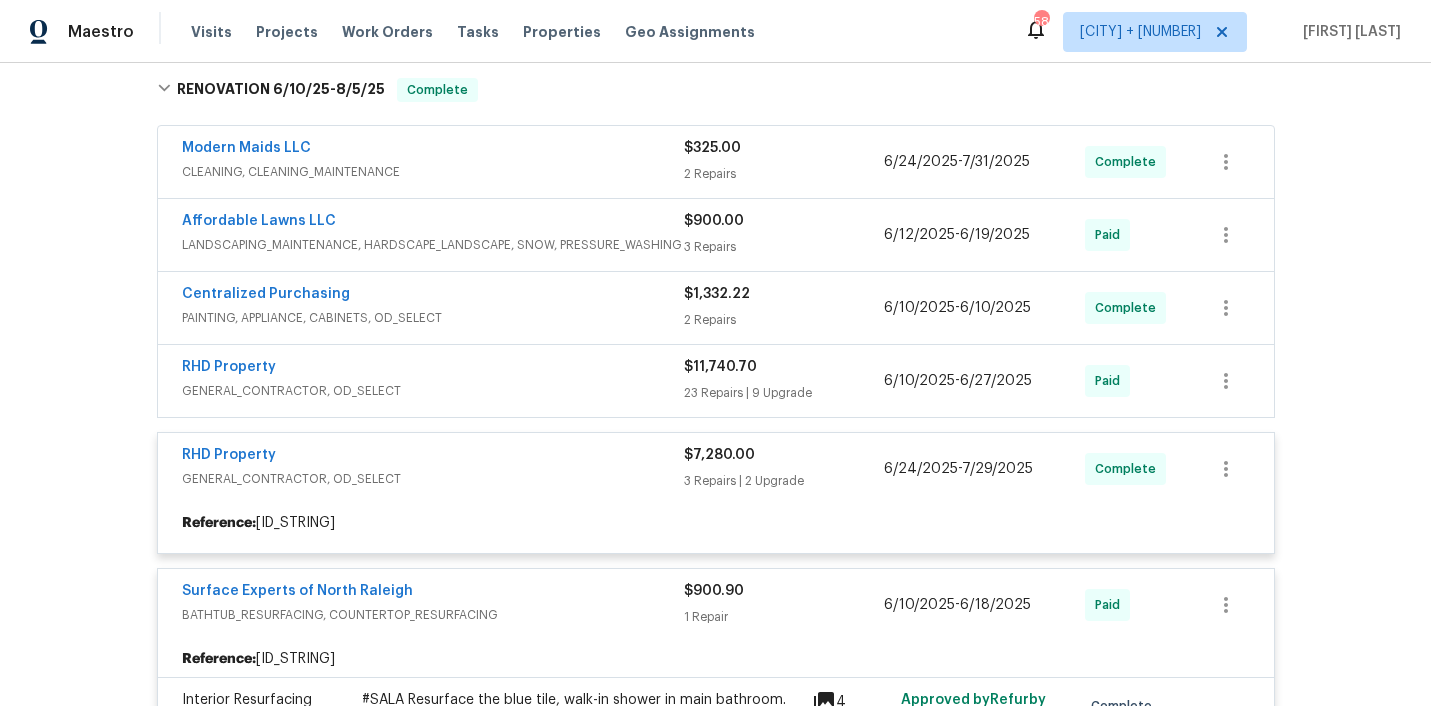 scroll, scrollTop: 834, scrollLeft: 0, axis: vertical 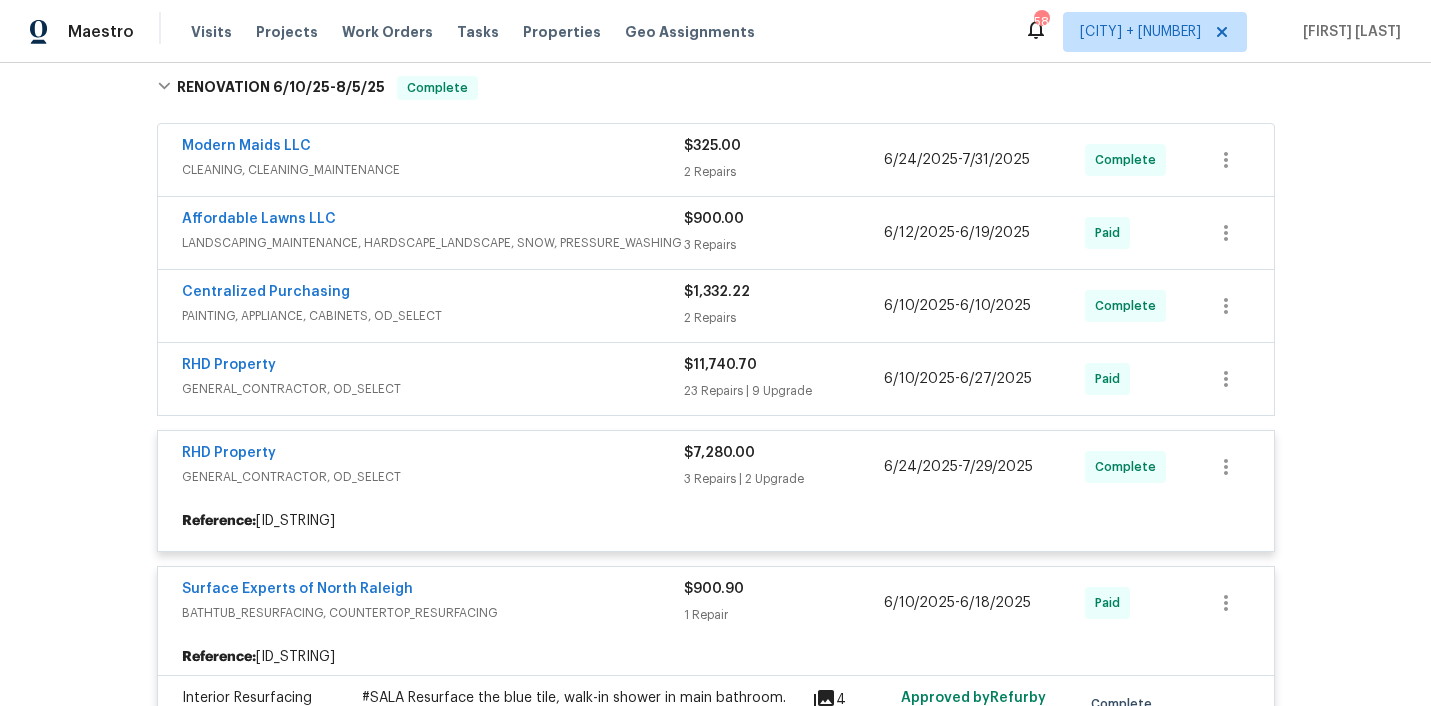 click at bounding box center (716, 1470) 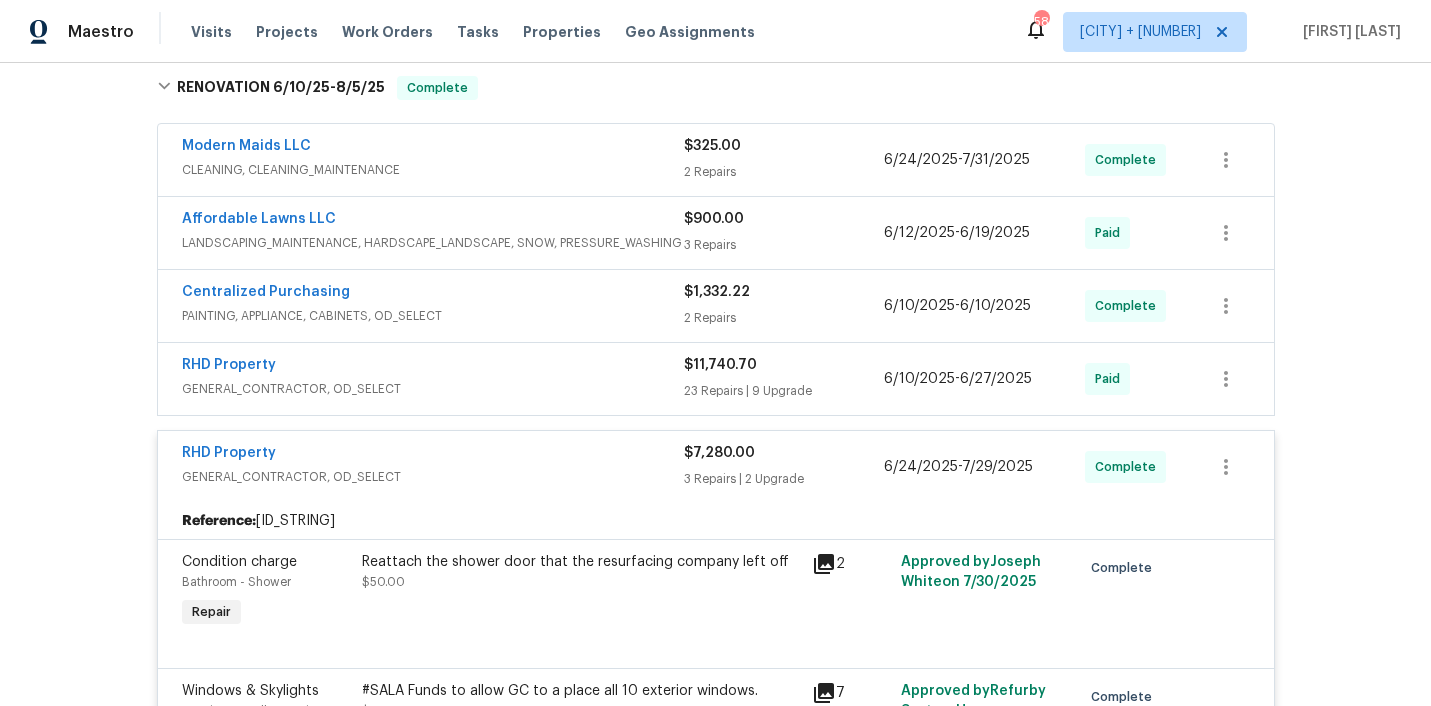 click on "RHD Property" at bounding box center (433, 367) 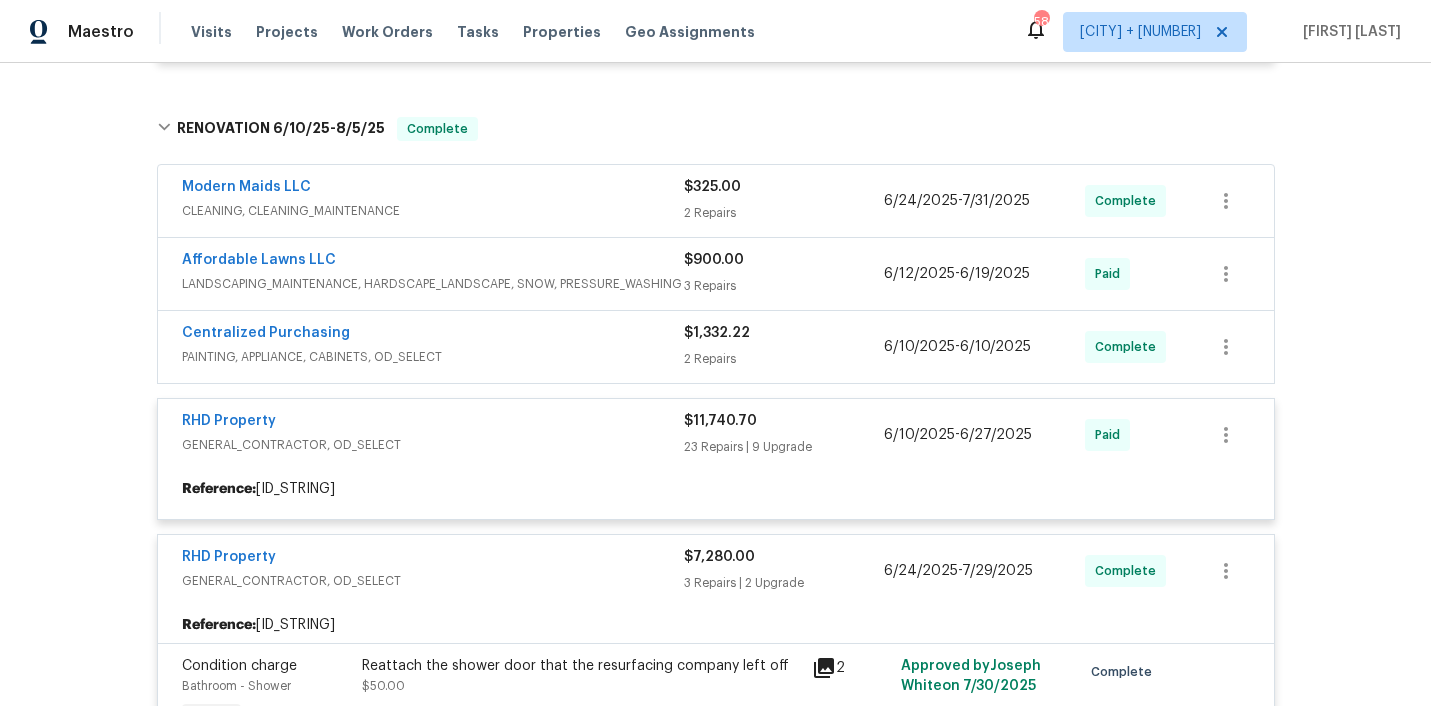scroll, scrollTop: 777, scrollLeft: 0, axis: vertical 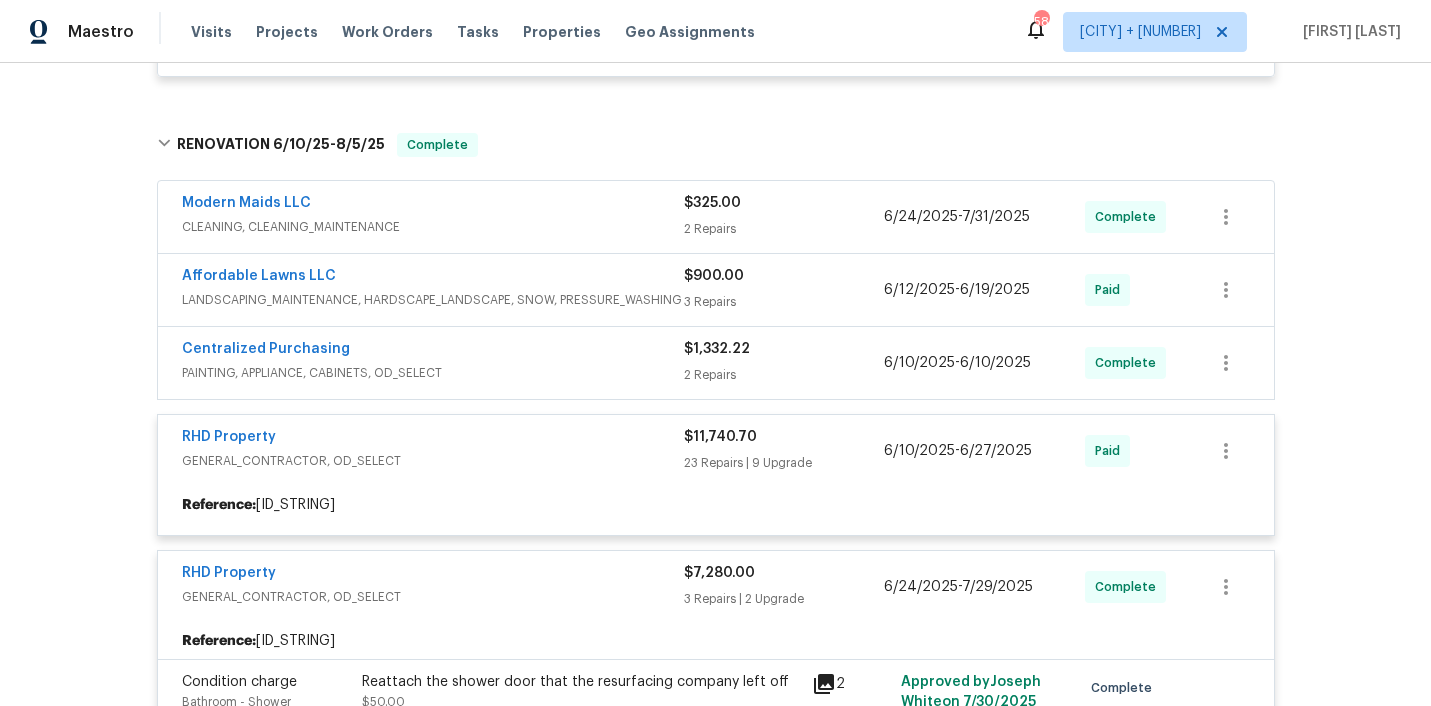 click at bounding box center [716, 2039] 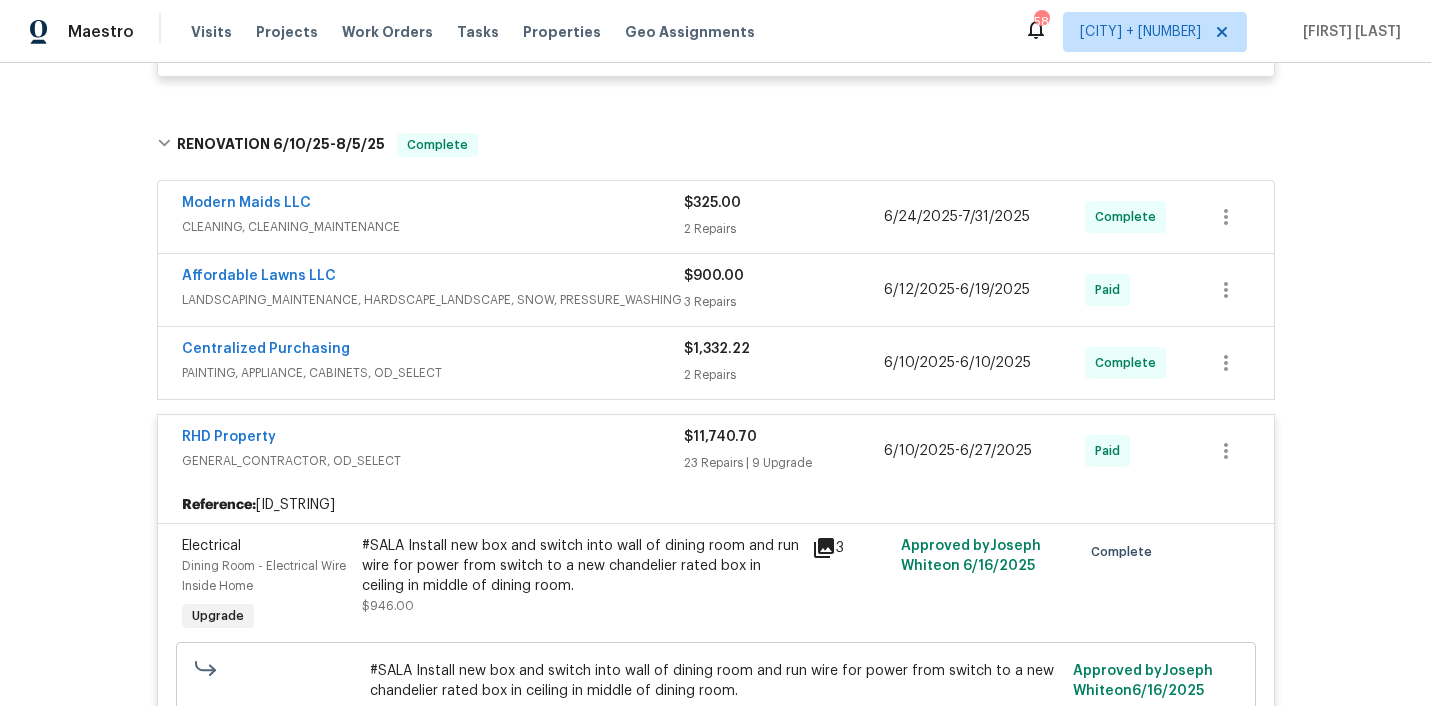 click on "PAINTING, APPLIANCE, CABINETS, OD_SELECT" at bounding box center (433, 373) 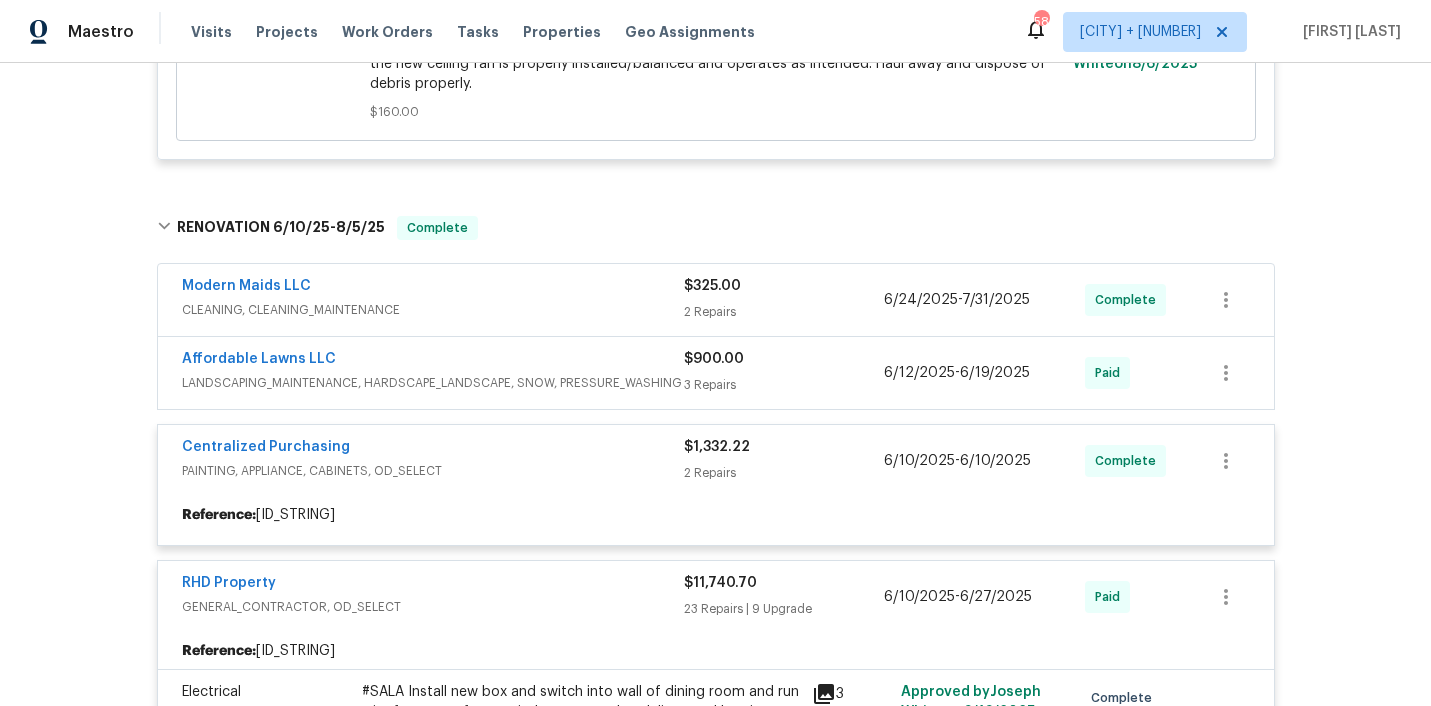 scroll, scrollTop: 694, scrollLeft: 0, axis: vertical 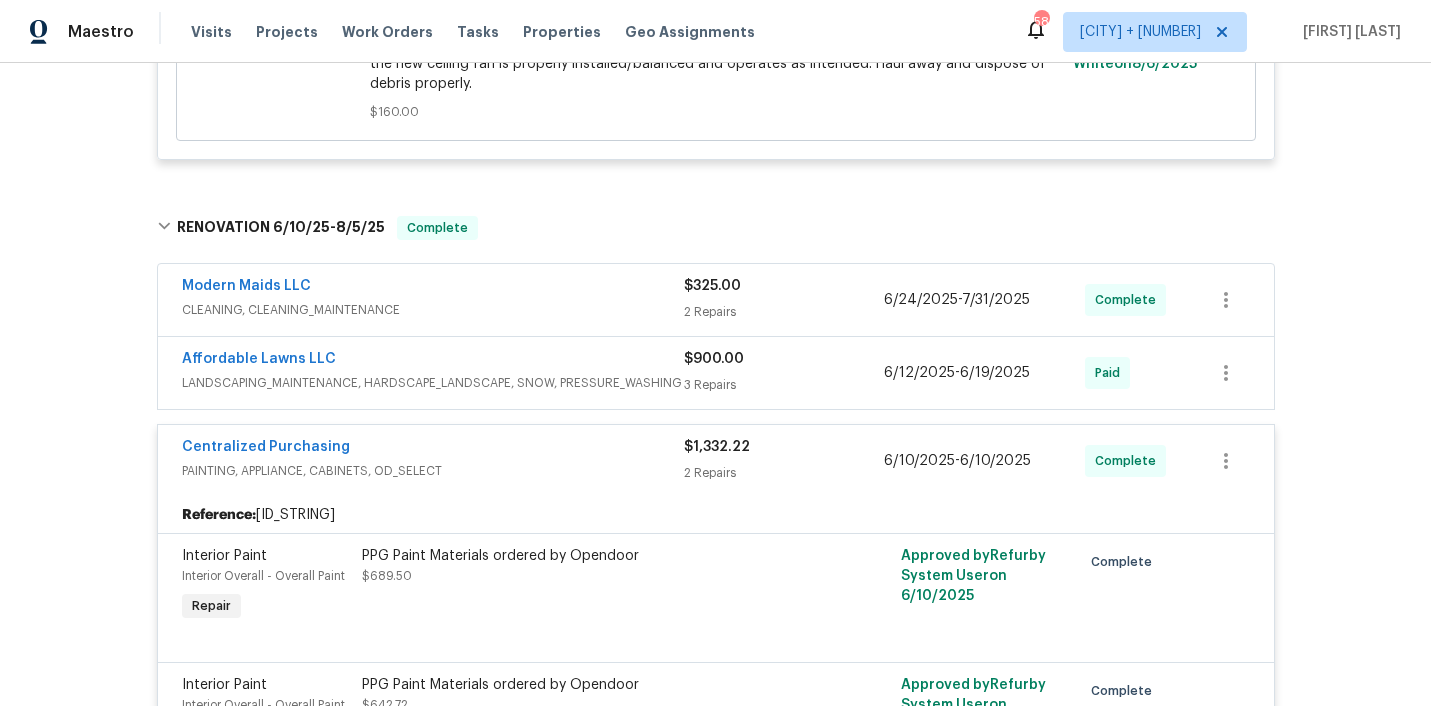 click on "Affordable Lawns LLC" at bounding box center [433, 361] 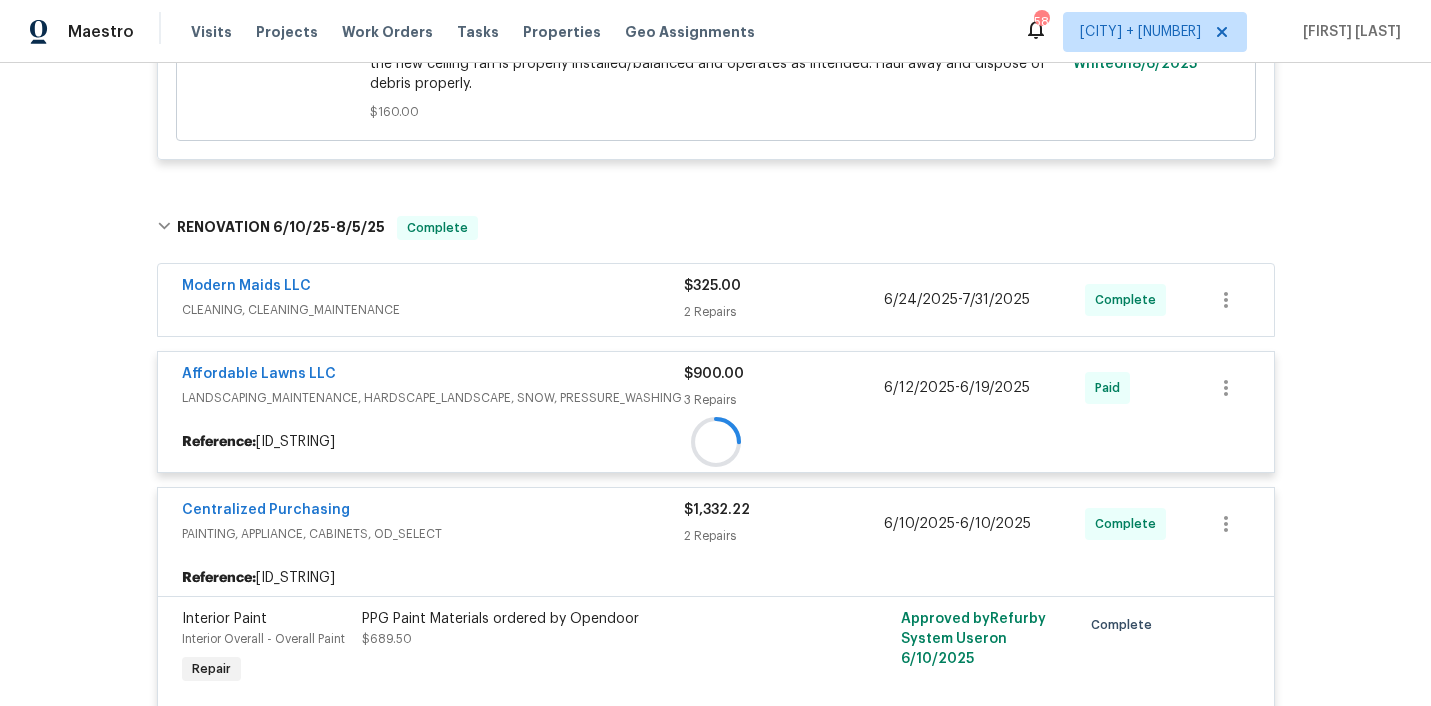 scroll, scrollTop: 675, scrollLeft: 0, axis: vertical 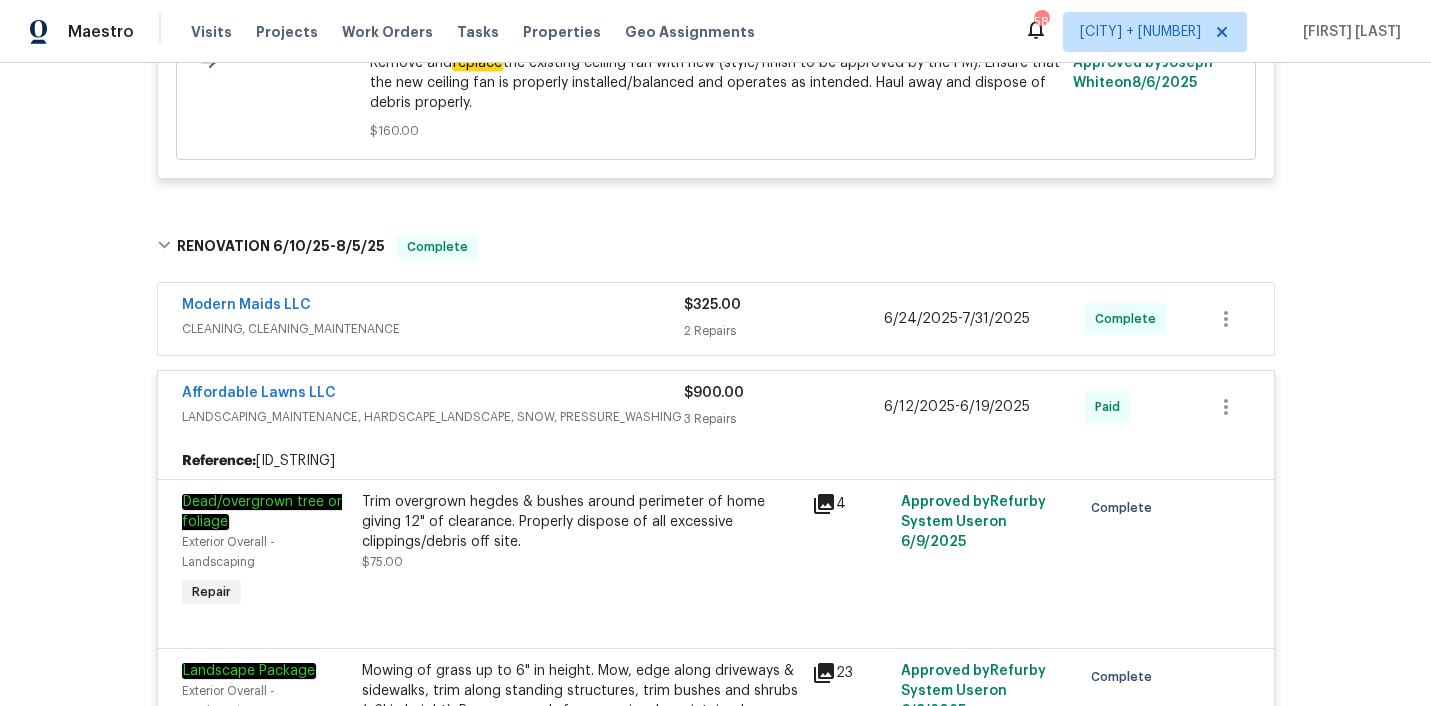 click on "CLEANING, CLEANING_MAINTENANCE" at bounding box center (433, 329) 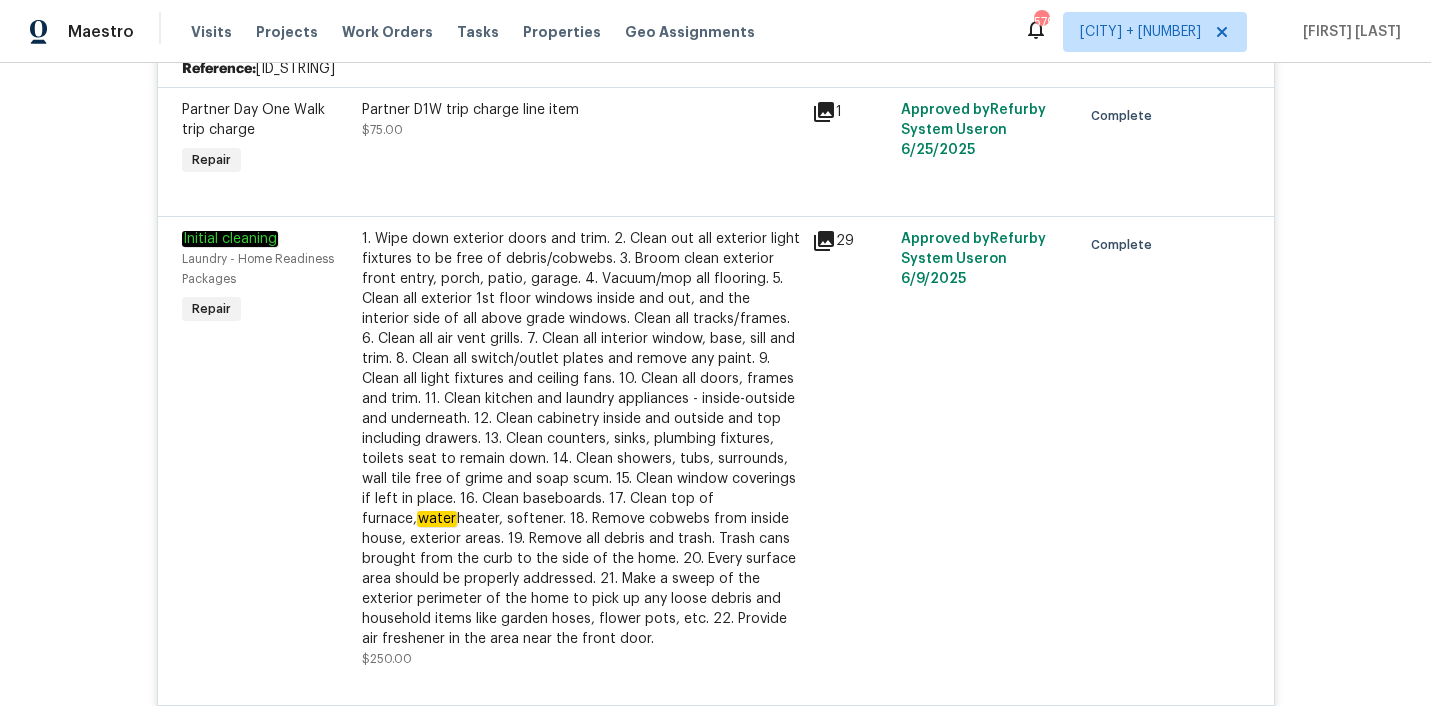scroll, scrollTop: 993, scrollLeft: 0, axis: vertical 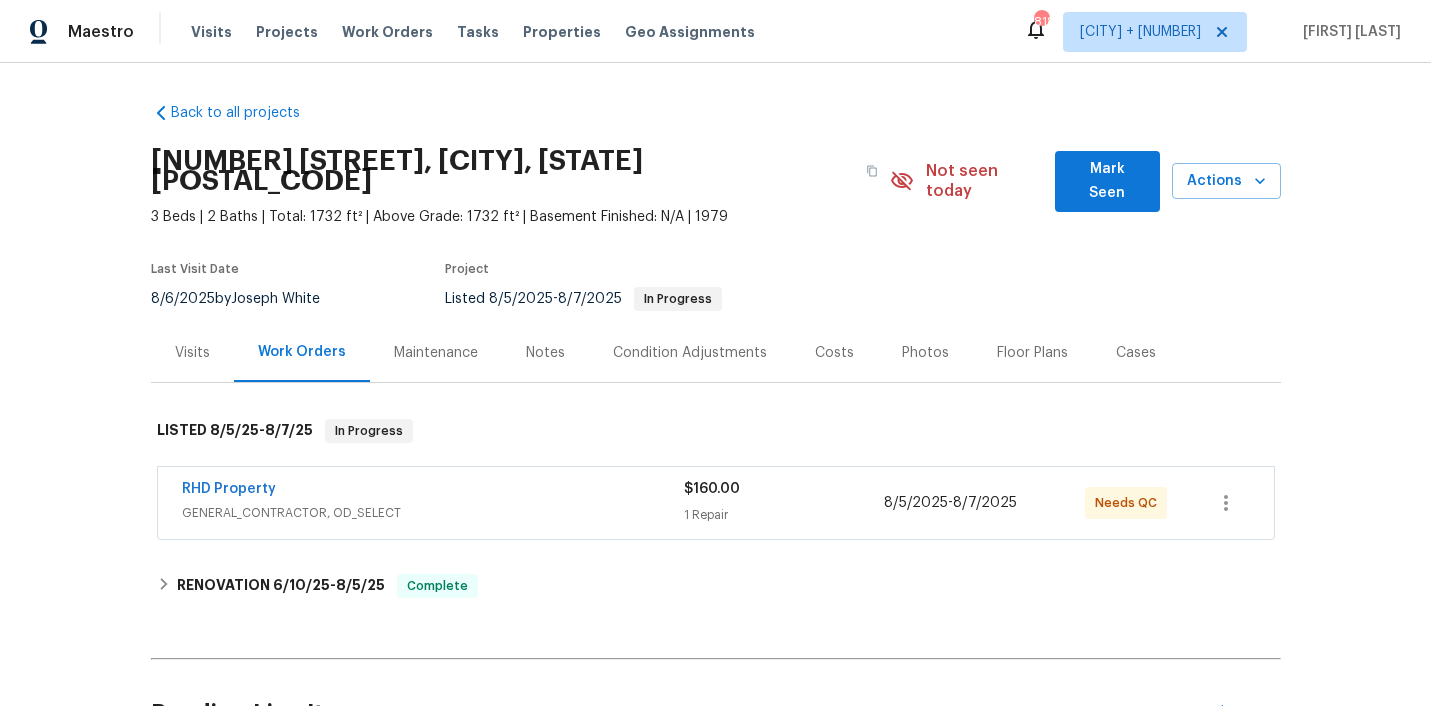 click on "Visits" at bounding box center [192, 353] 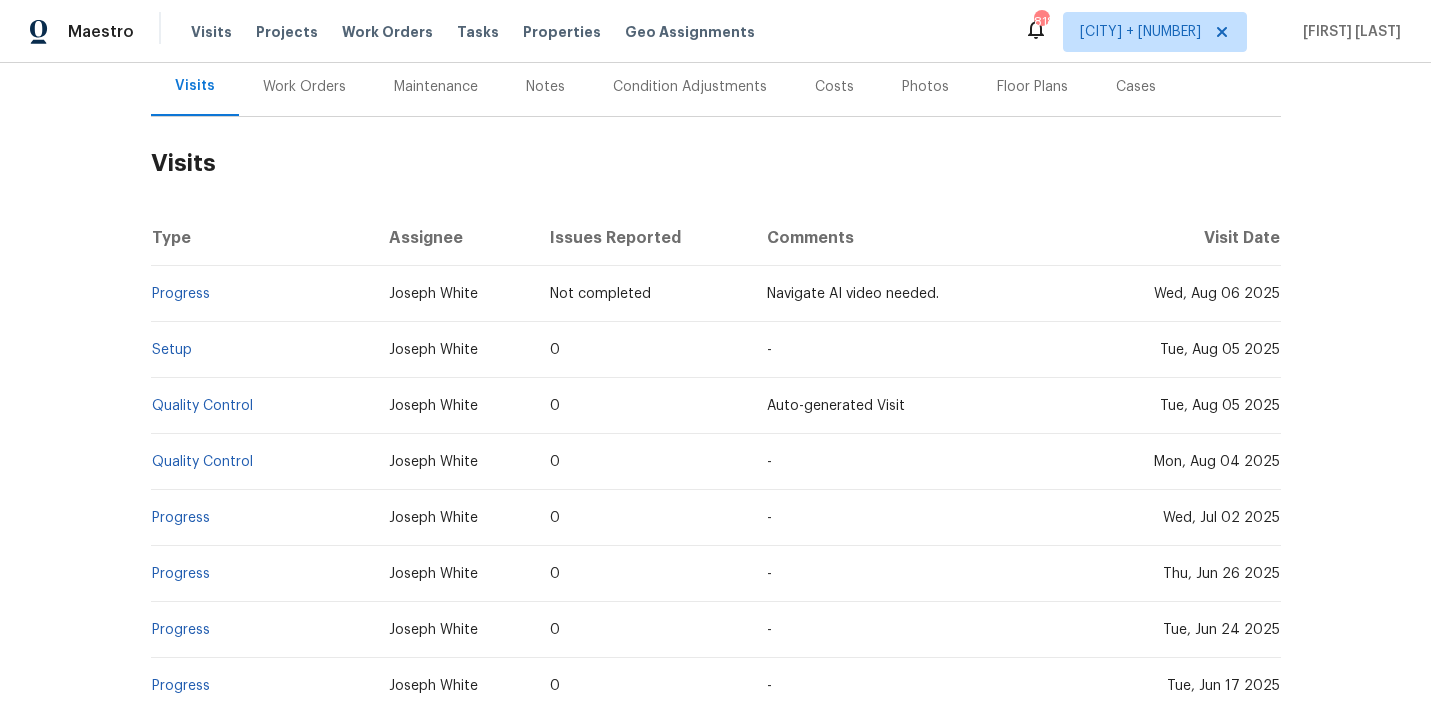 scroll, scrollTop: 502, scrollLeft: 0, axis: vertical 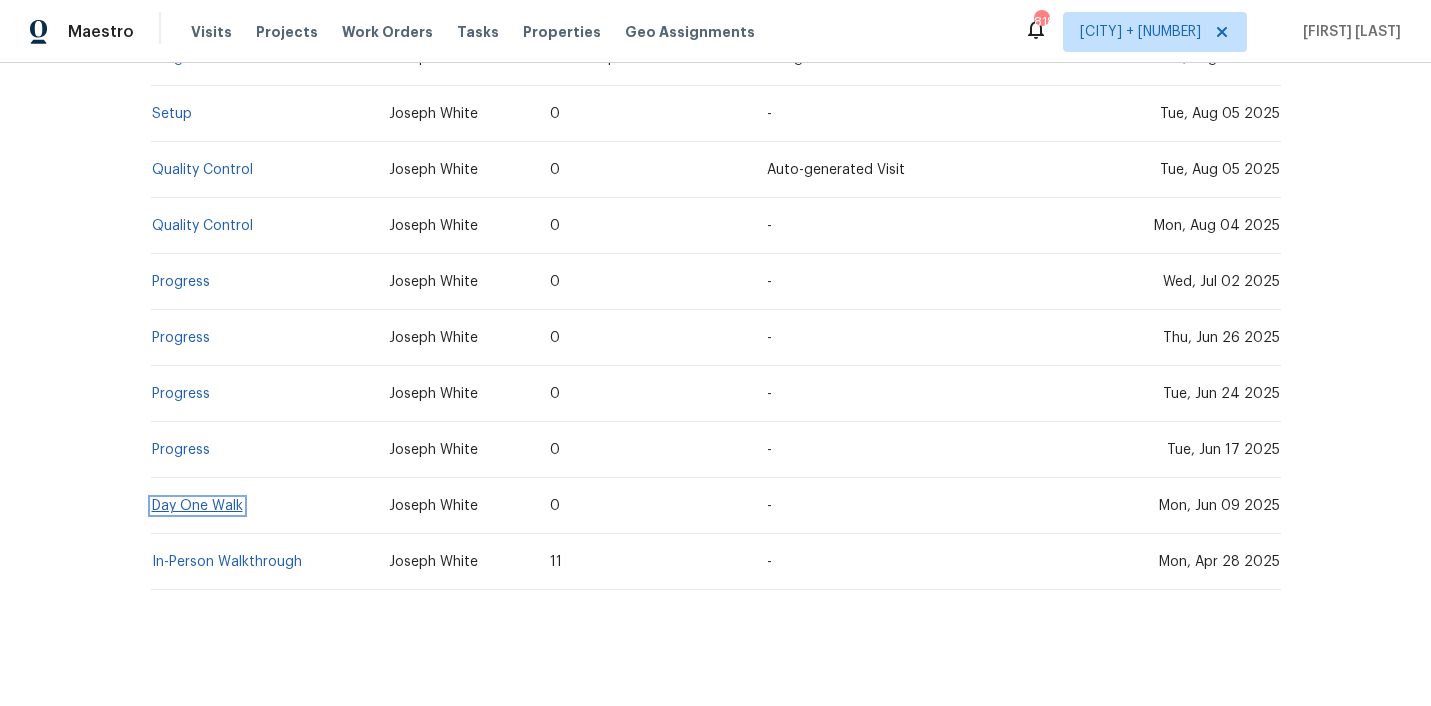 click on "Day One Walk" at bounding box center (197, 506) 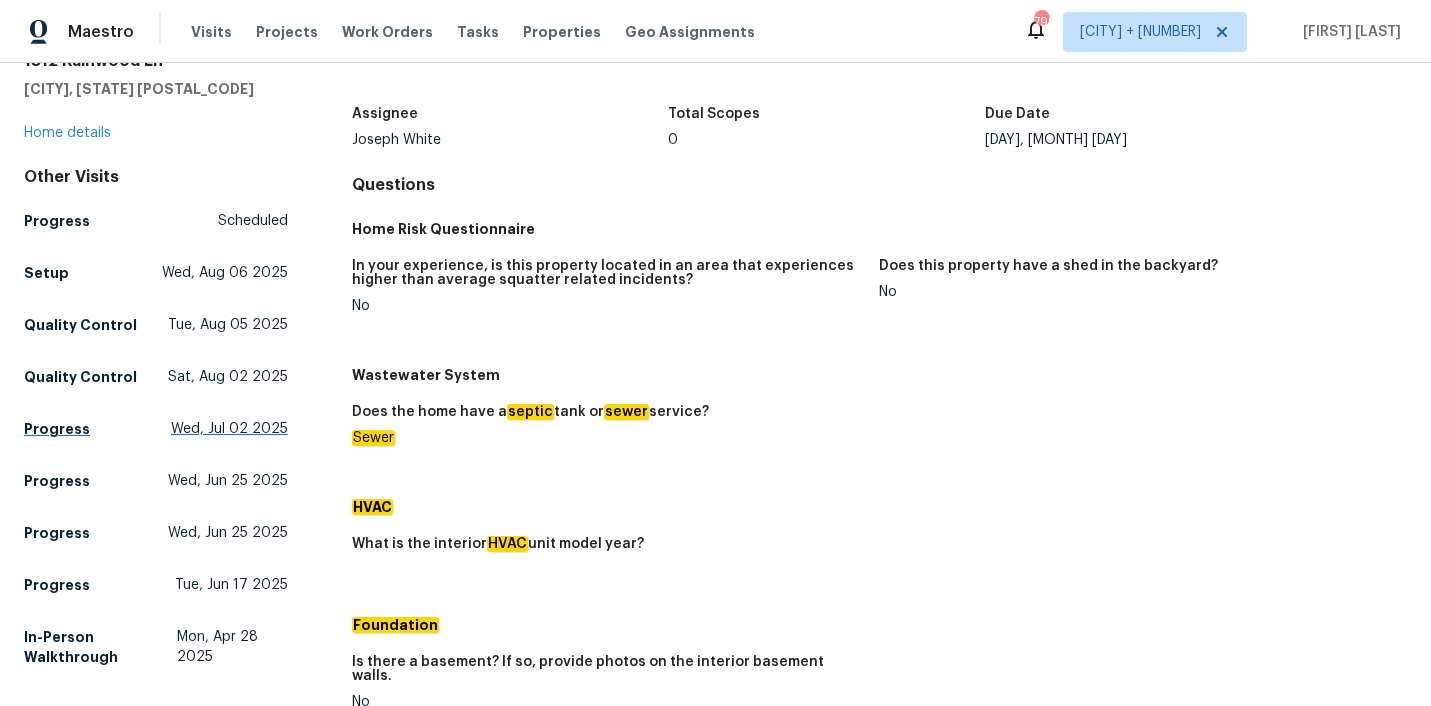 scroll, scrollTop: 98, scrollLeft: 0, axis: vertical 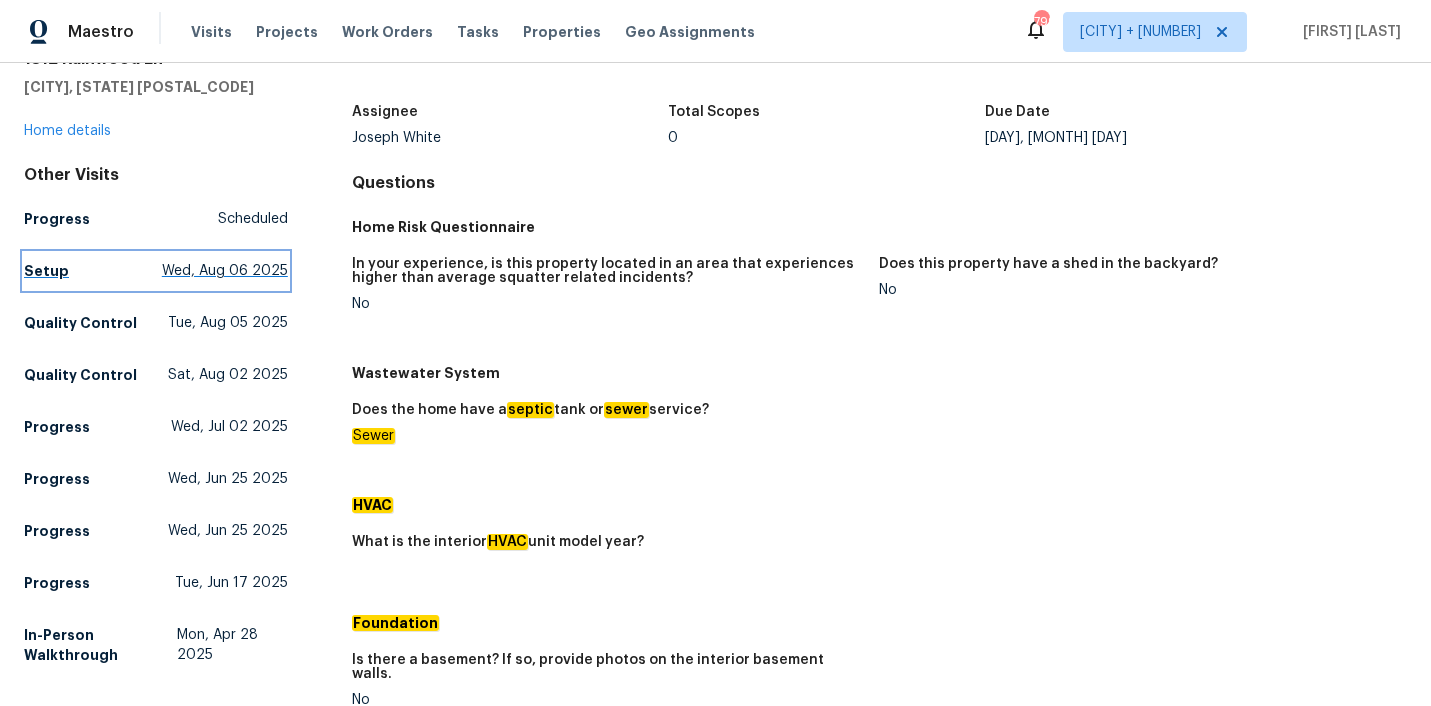 click on "Setup" at bounding box center [46, 271] 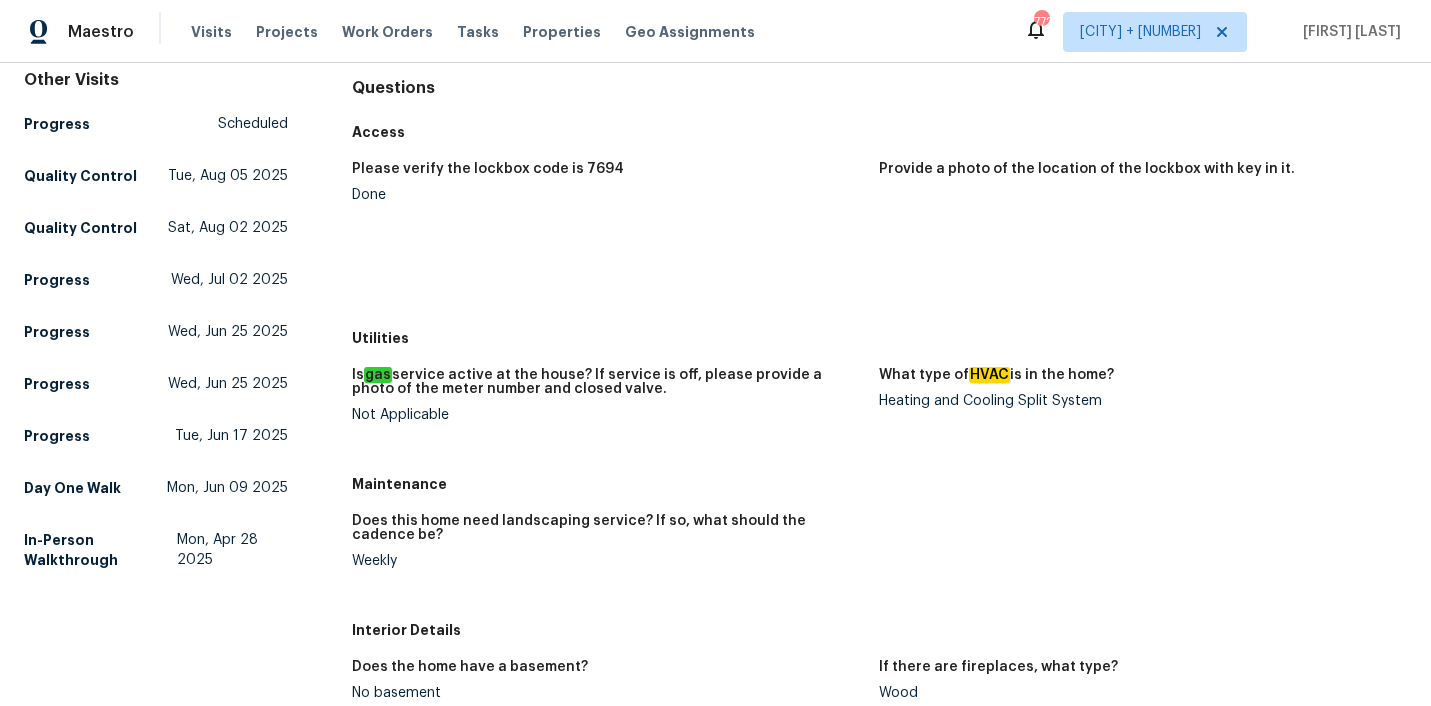 scroll, scrollTop: 1400, scrollLeft: 0, axis: vertical 